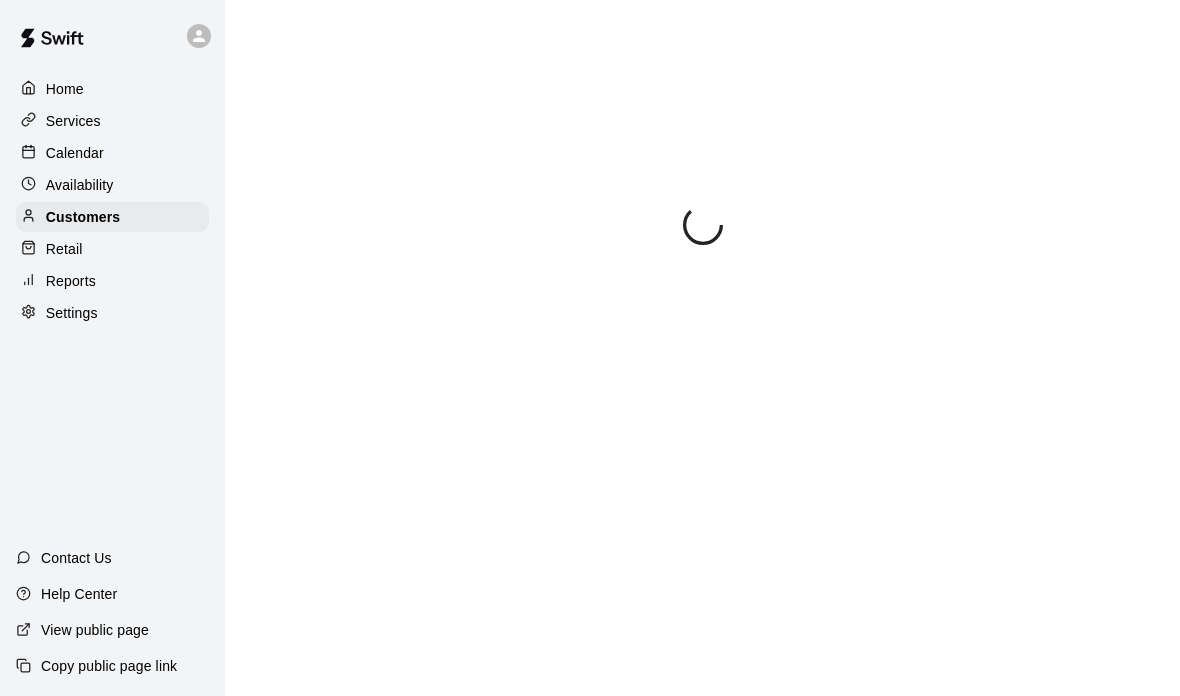 scroll, scrollTop: 0, scrollLeft: 0, axis: both 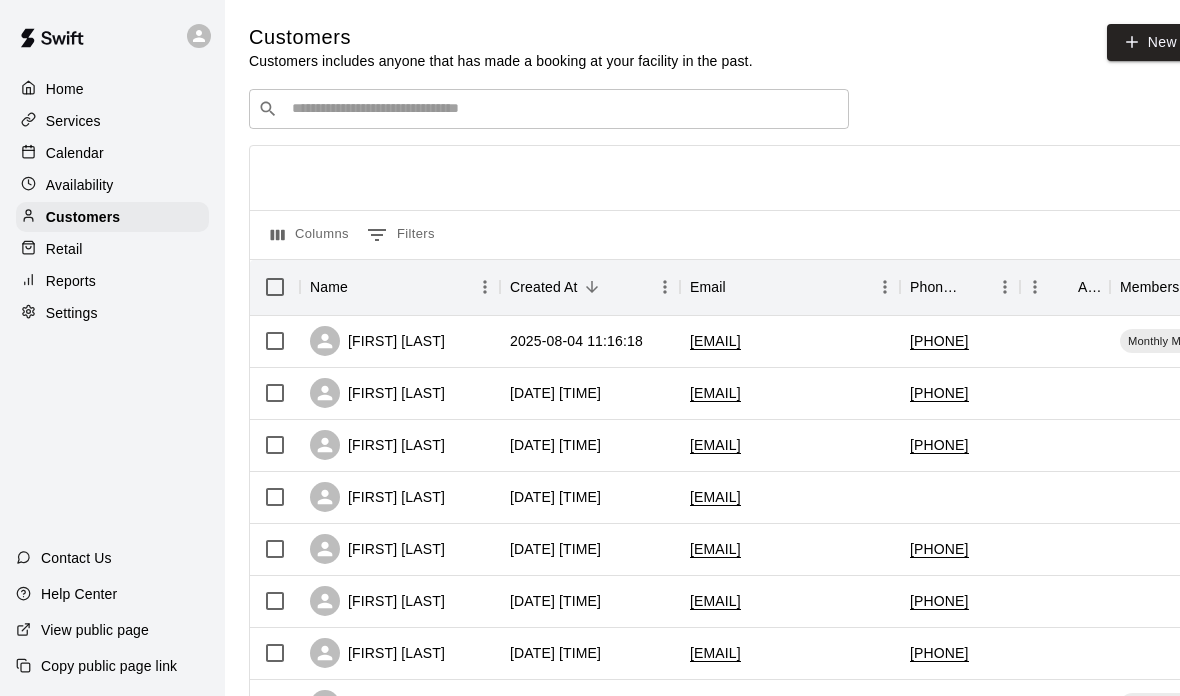 click at bounding box center (563, 109) 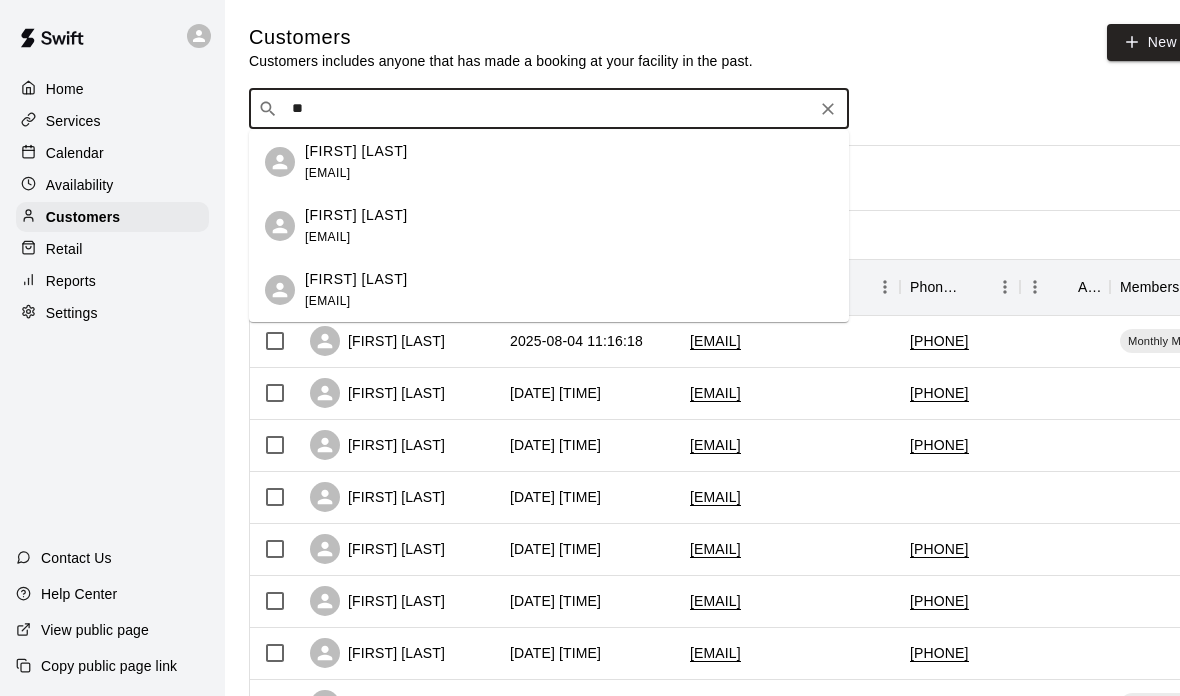 type on "*" 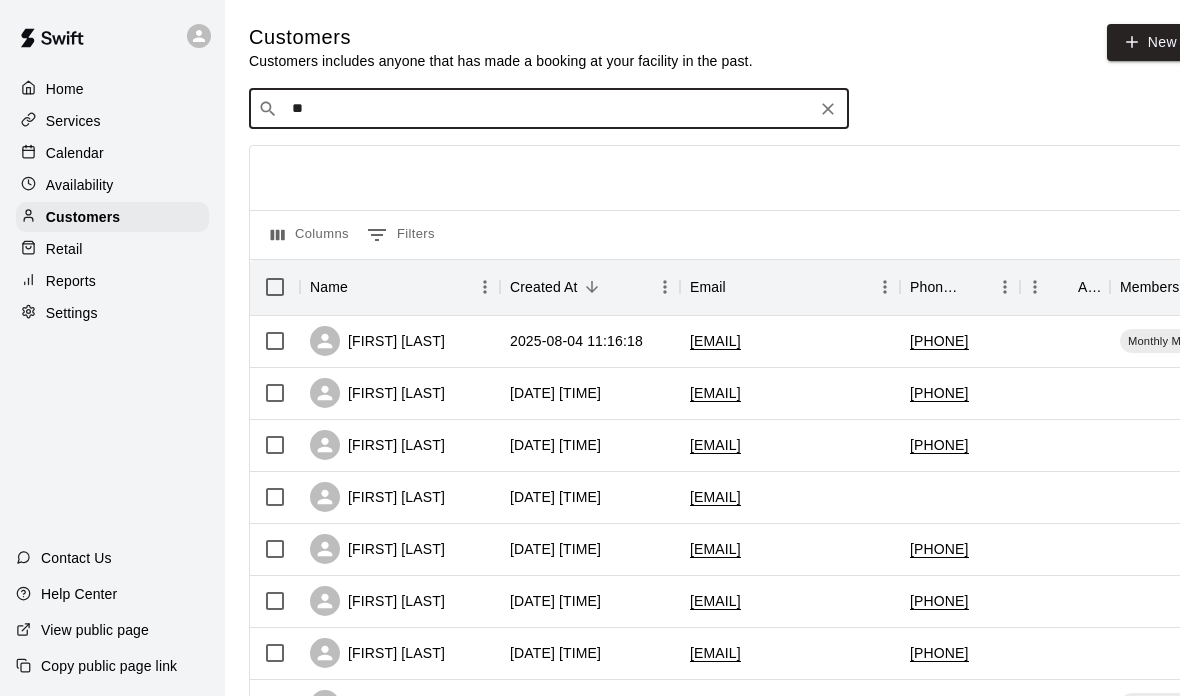 type on "*" 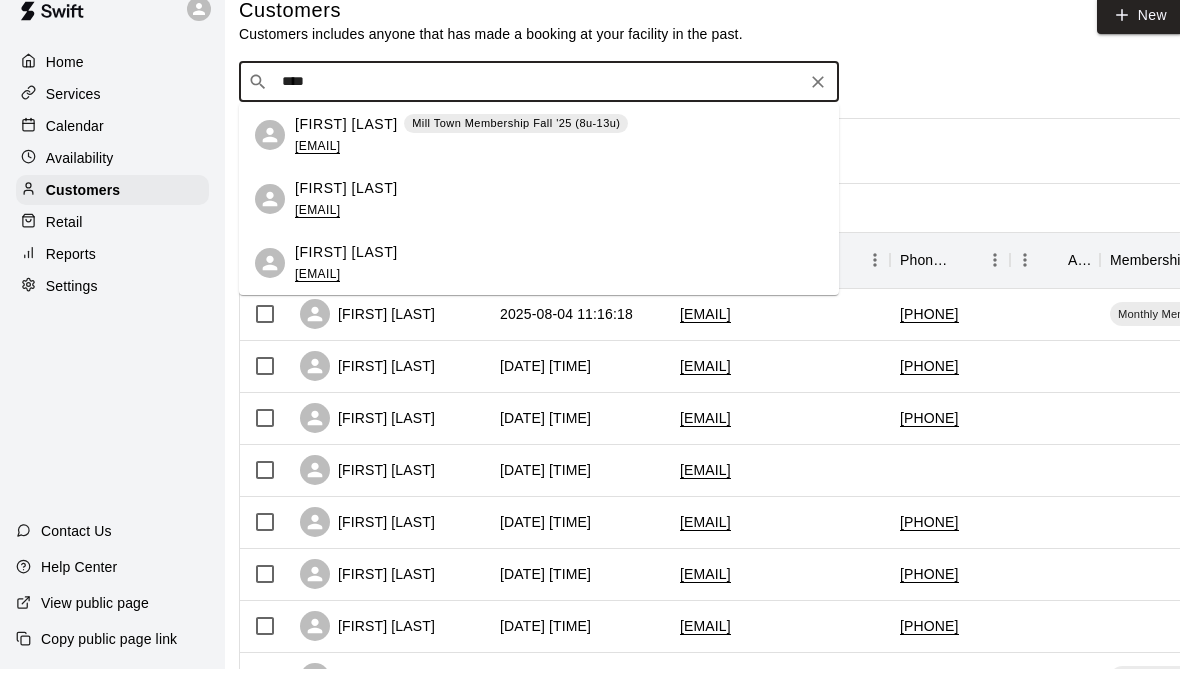 scroll, scrollTop: 0, scrollLeft: 9, axis: horizontal 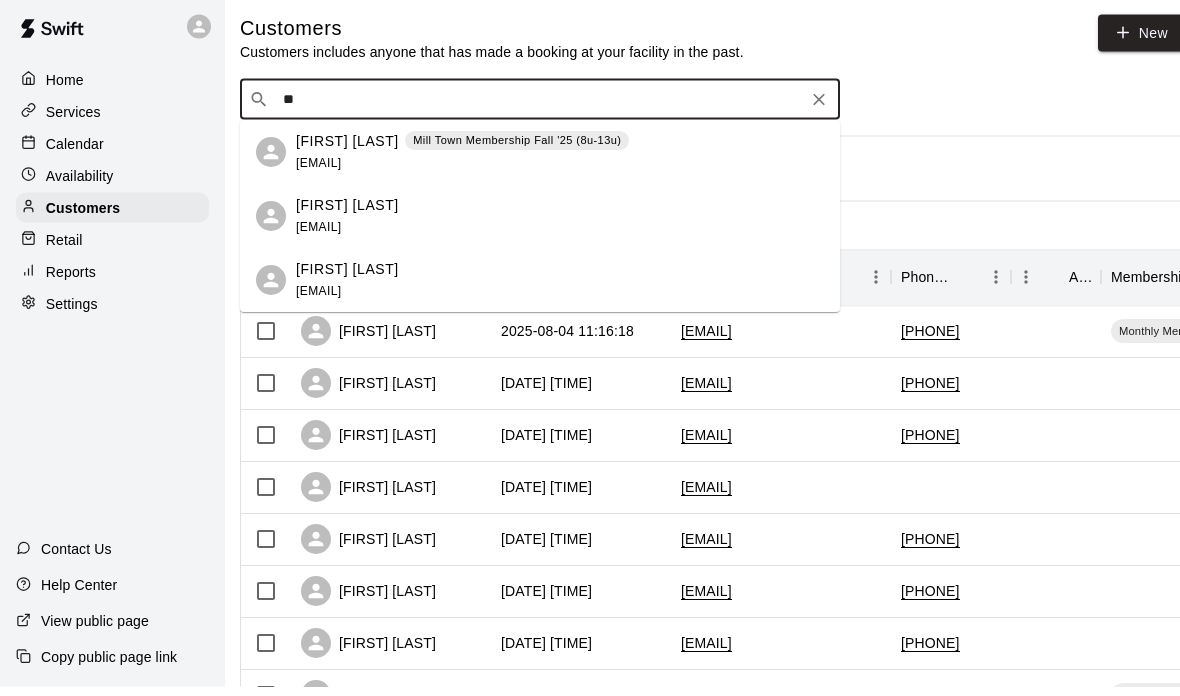 type on "*" 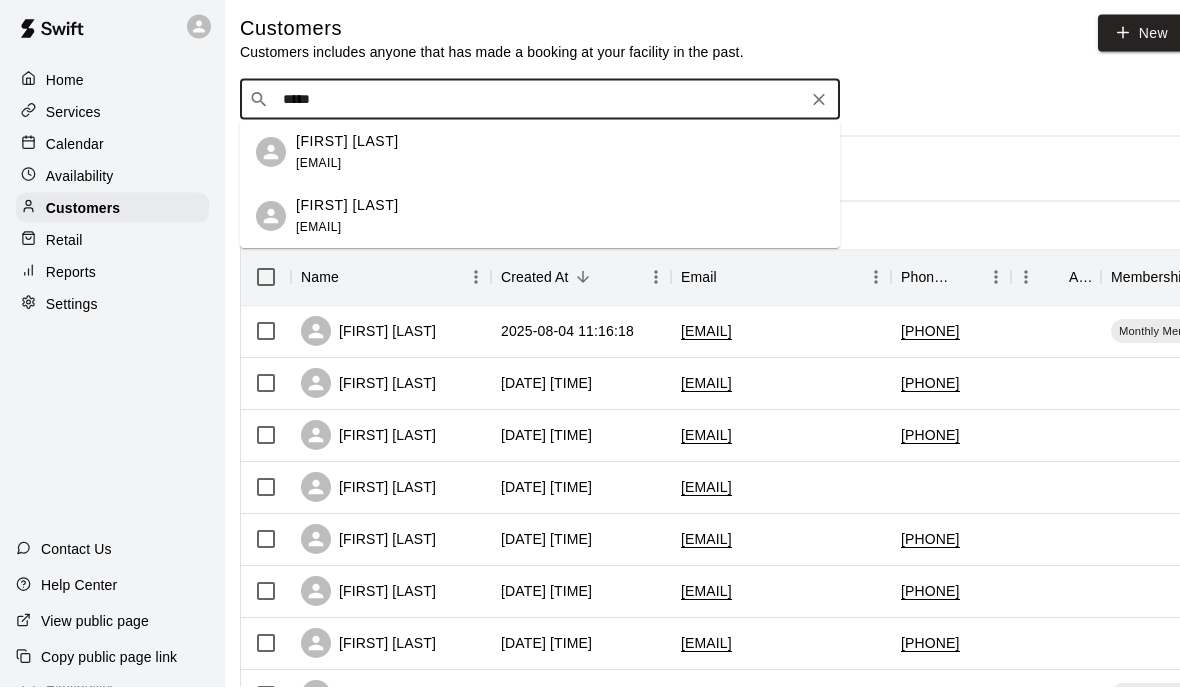 type on "*****" 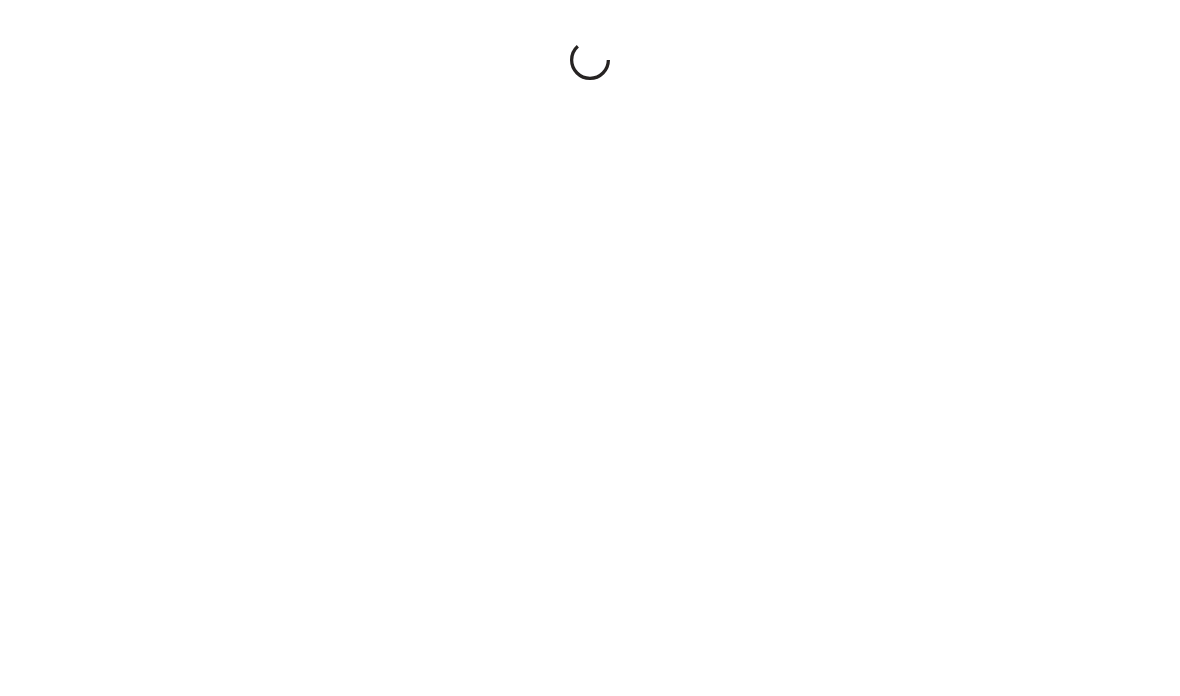 scroll, scrollTop: 0, scrollLeft: 0, axis: both 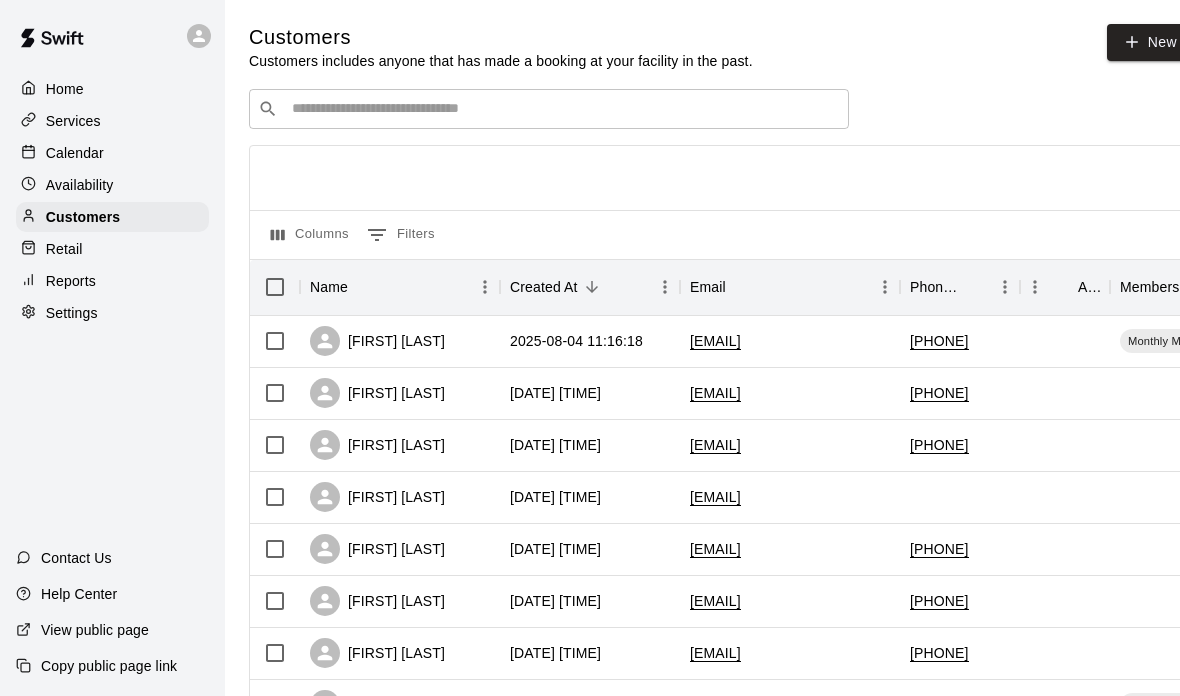 click at bounding box center [563, 109] 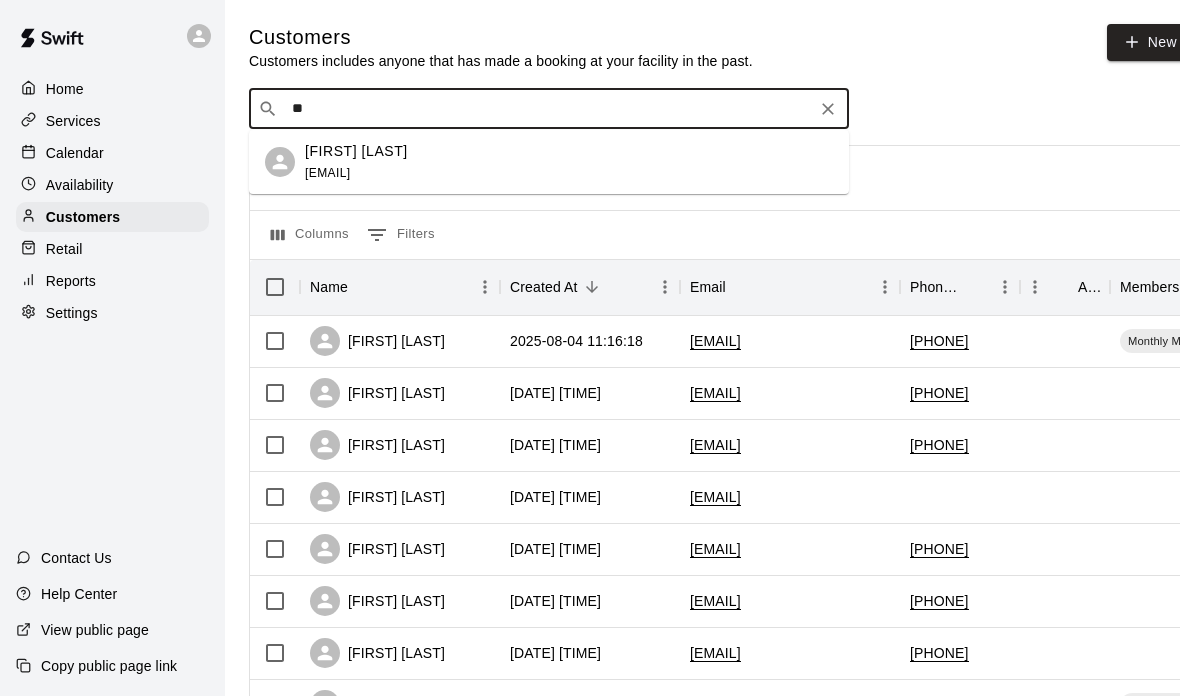 type on "*" 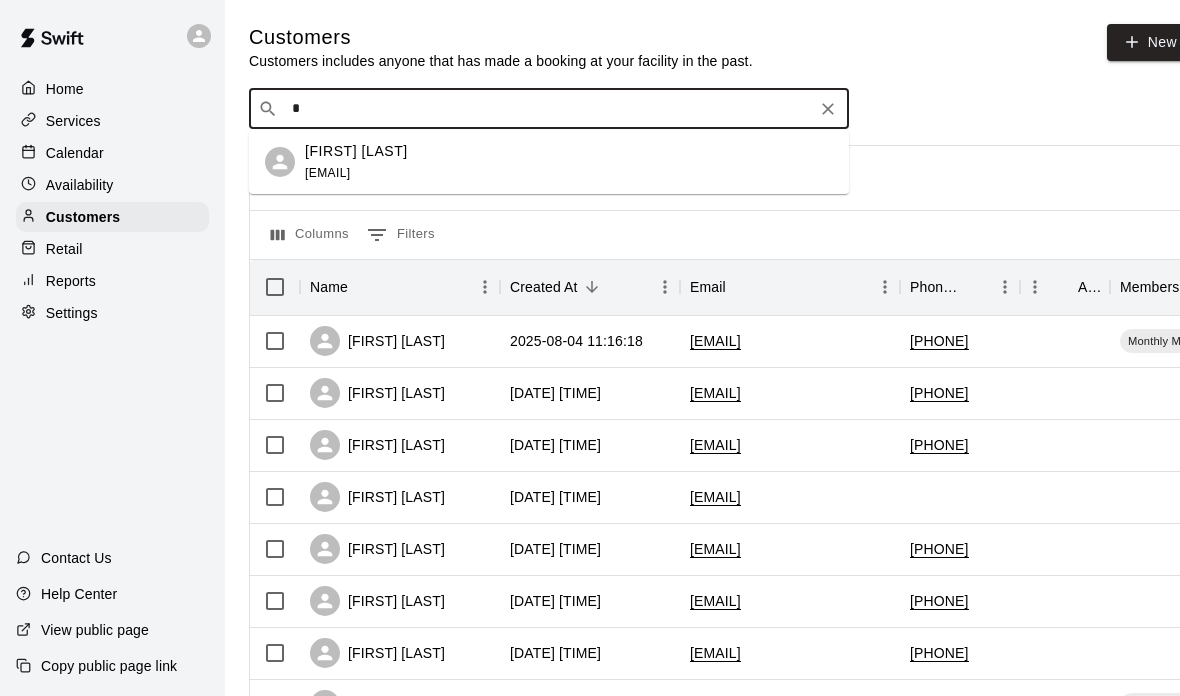 type 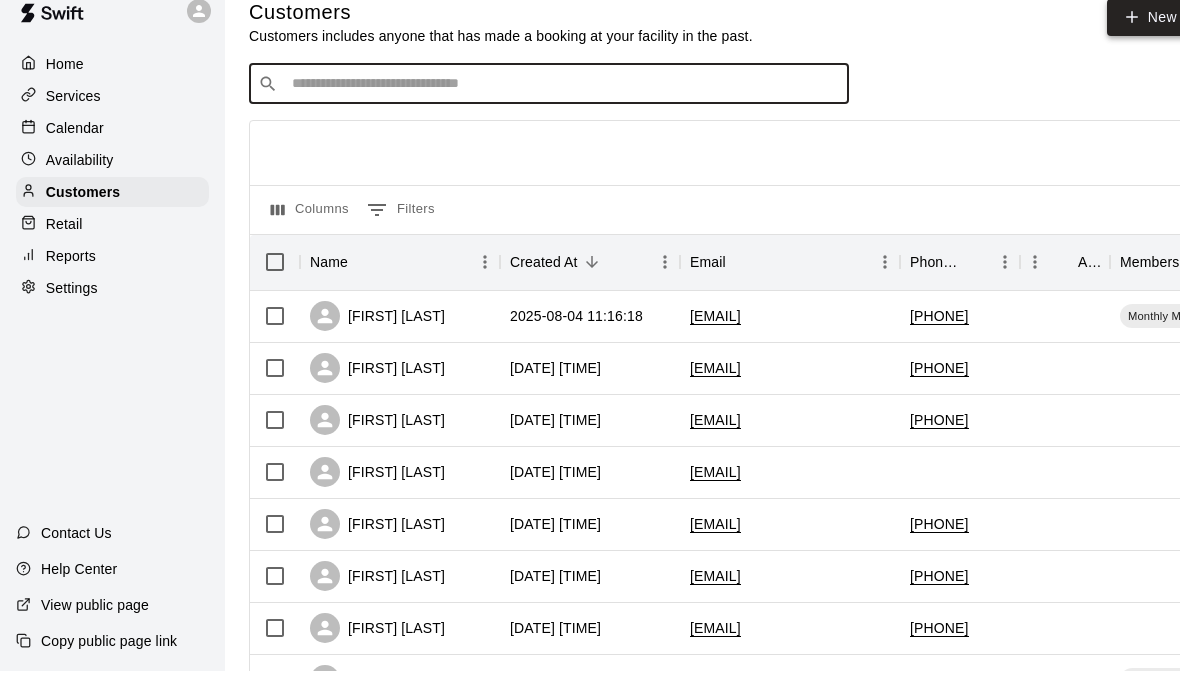 click 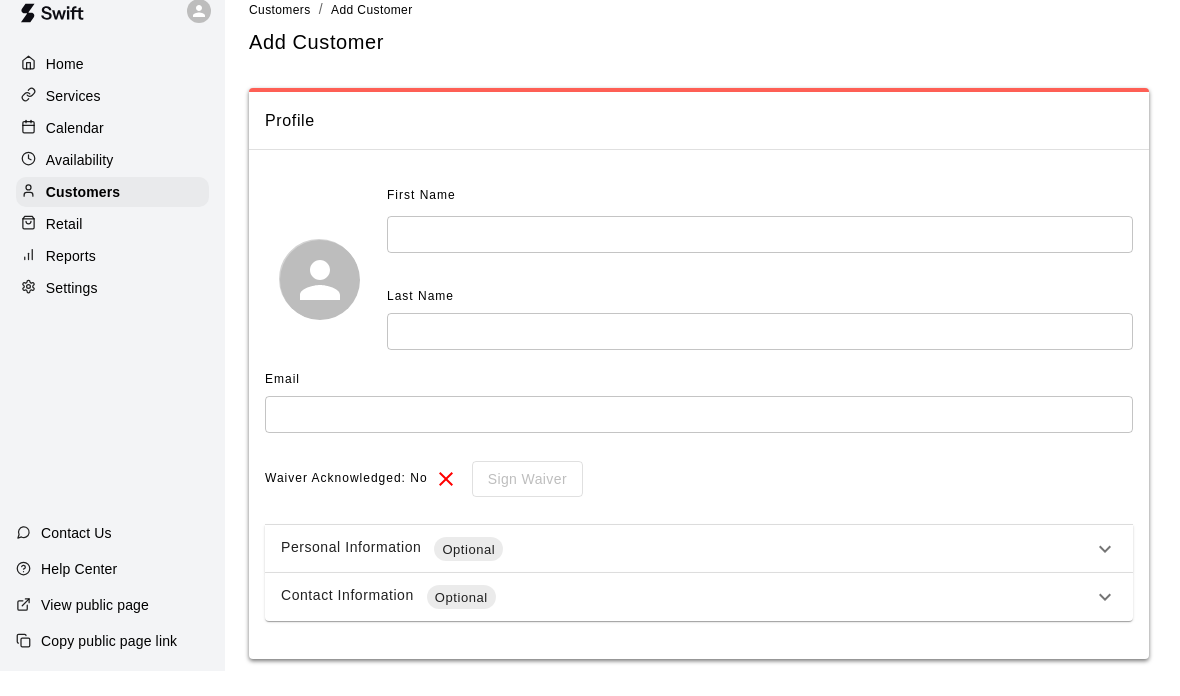 scroll, scrollTop: 25, scrollLeft: 0, axis: vertical 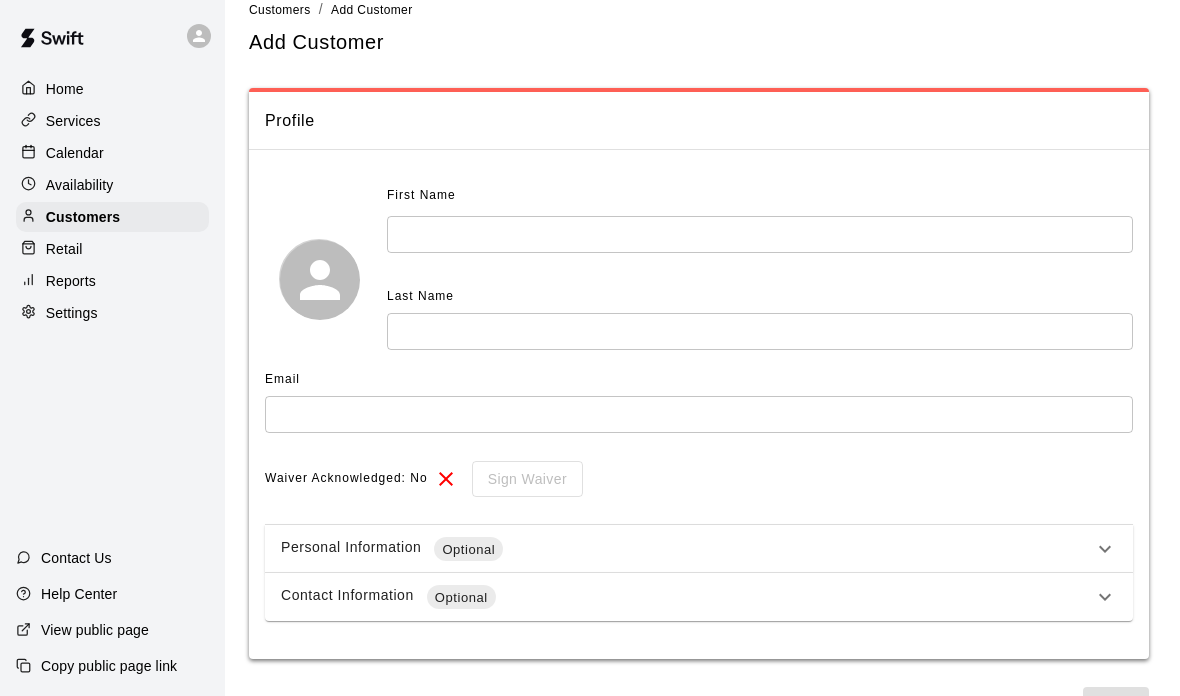 click at bounding box center [760, 234] 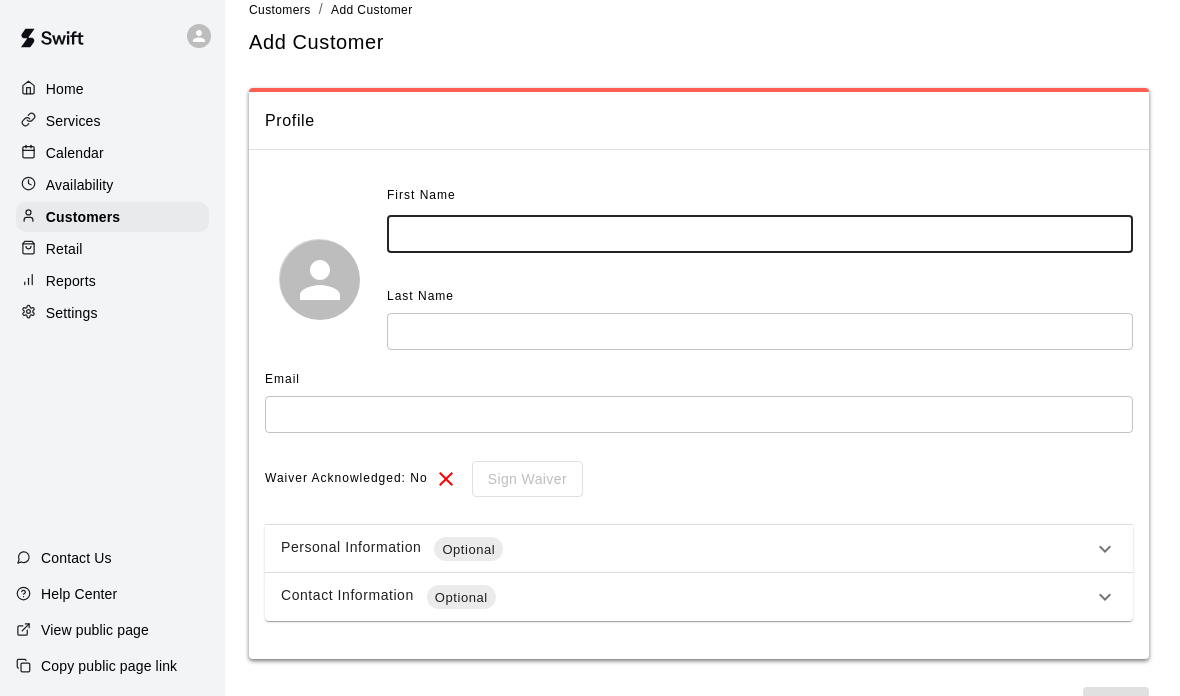 click on "Services" at bounding box center (73, 121) 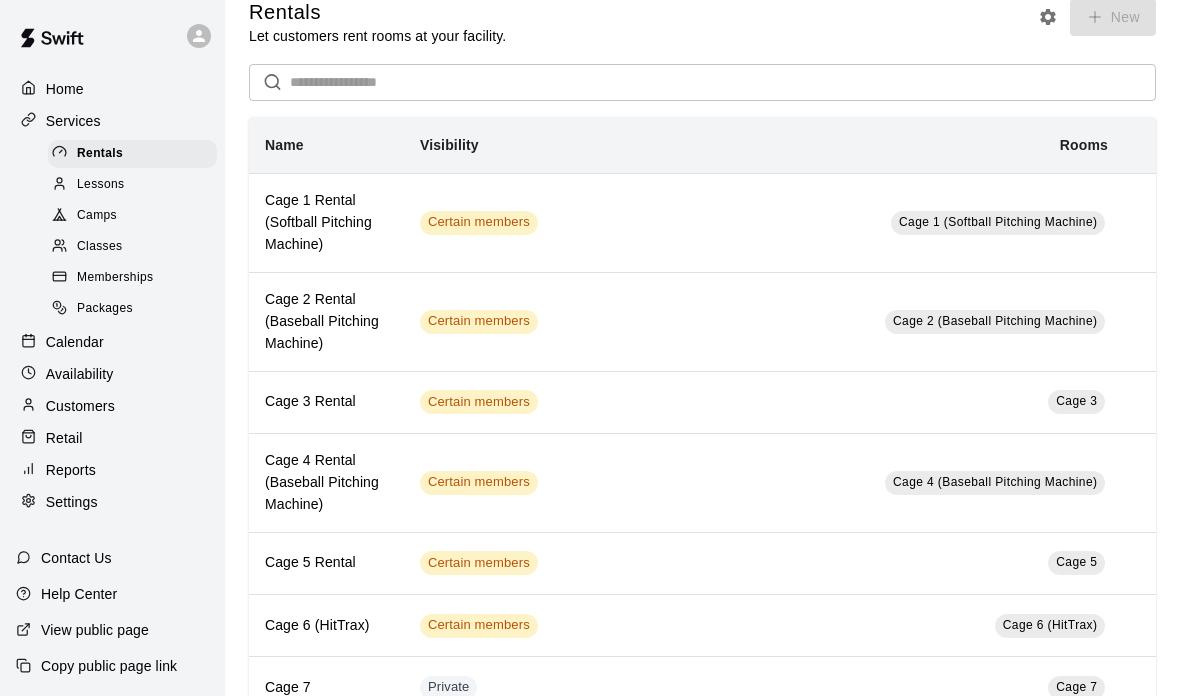 click on "Customers" at bounding box center (80, 406) 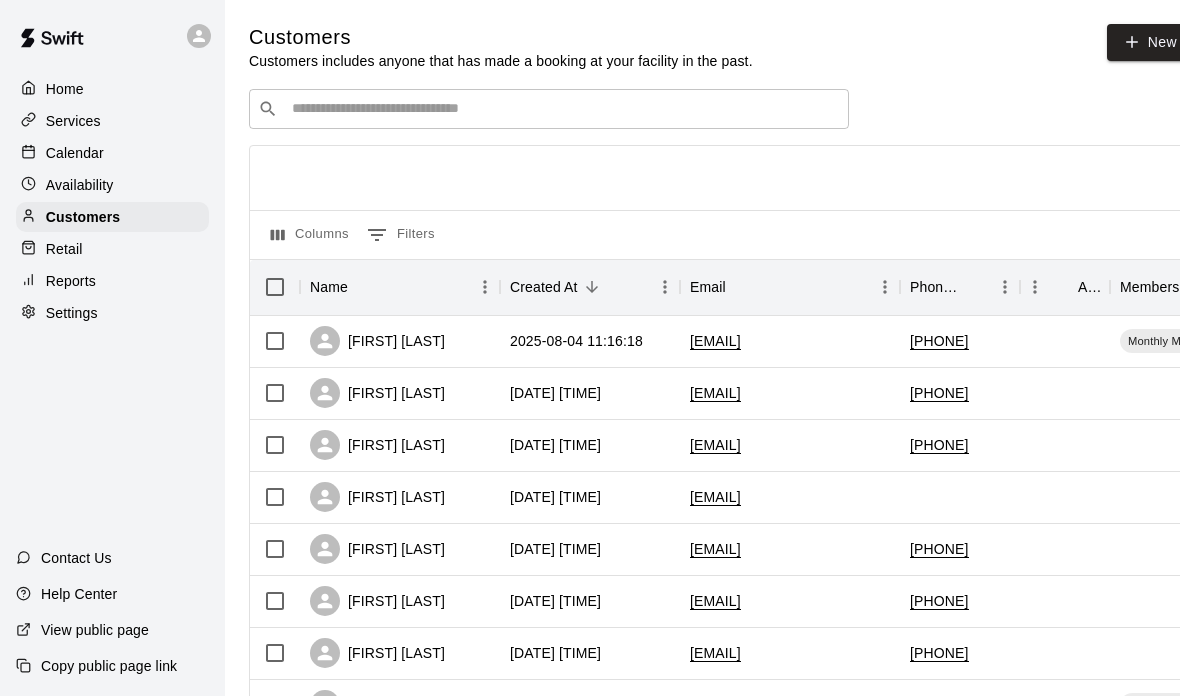click at bounding box center [563, 109] 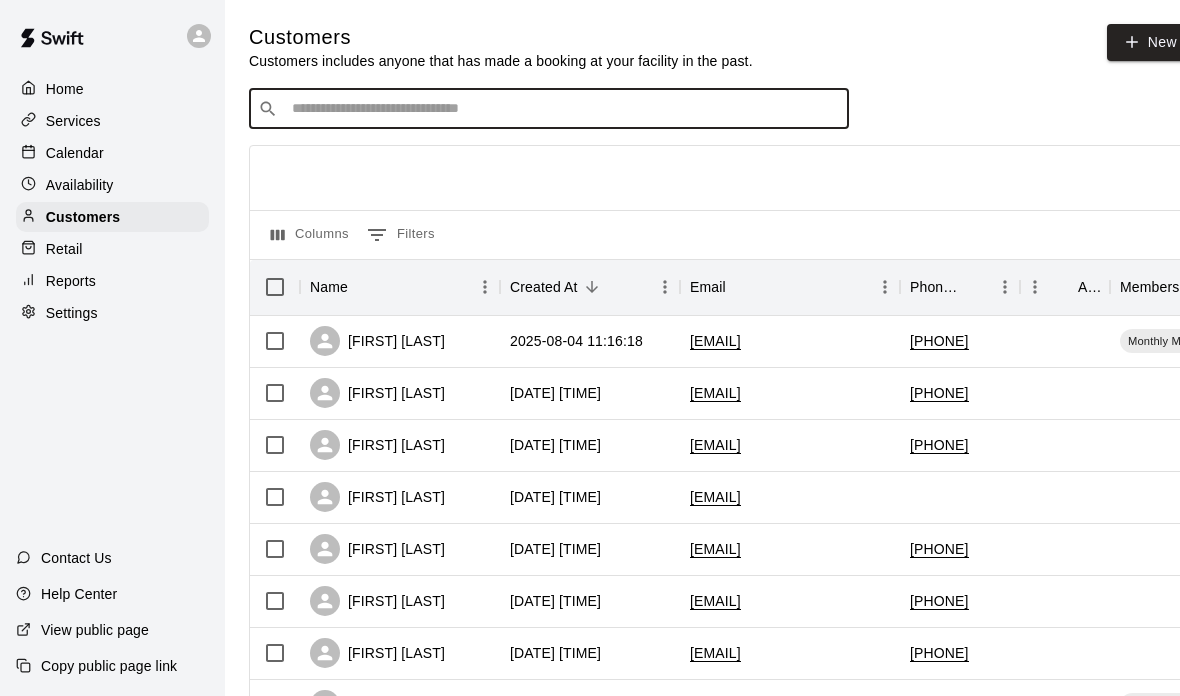 scroll, scrollTop: 25, scrollLeft: 0, axis: vertical 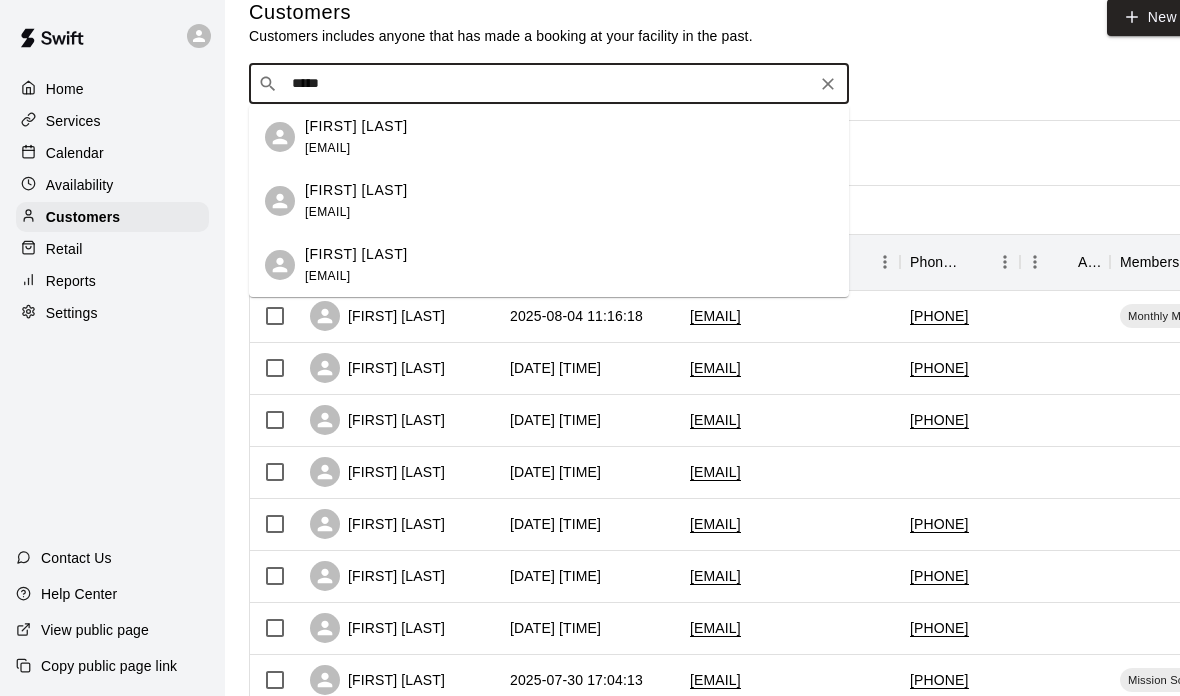 type on "******" 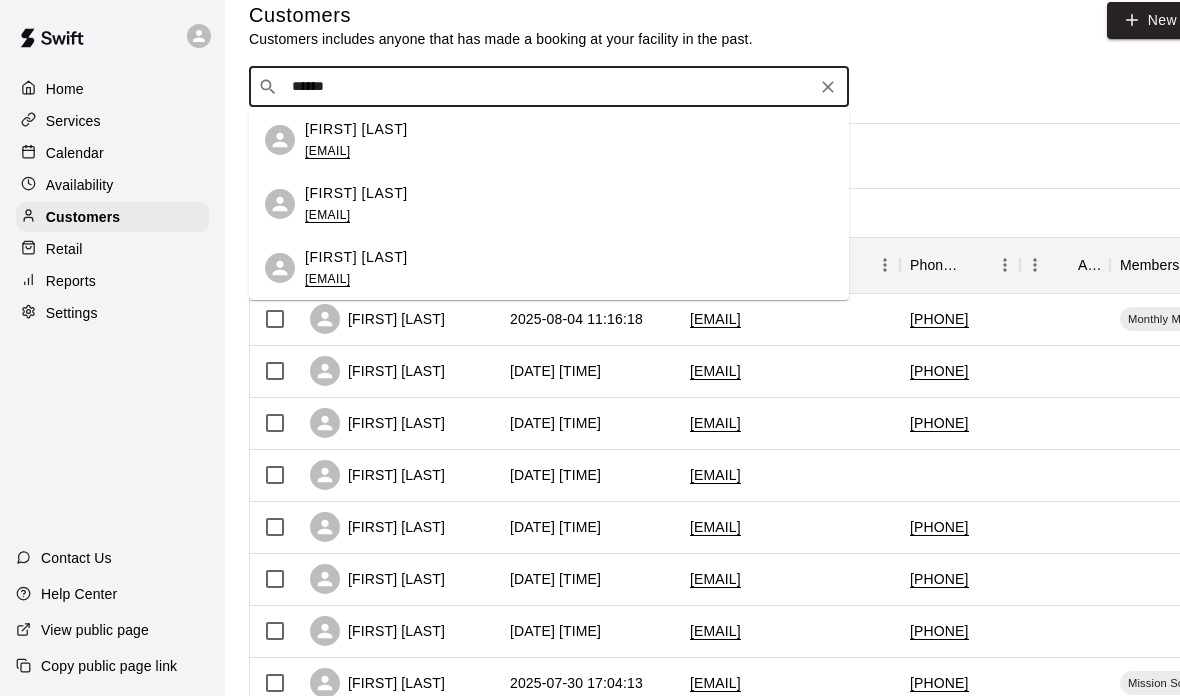 scroll, scrollTop: 19, scrollLeft: 0, axis: vertical 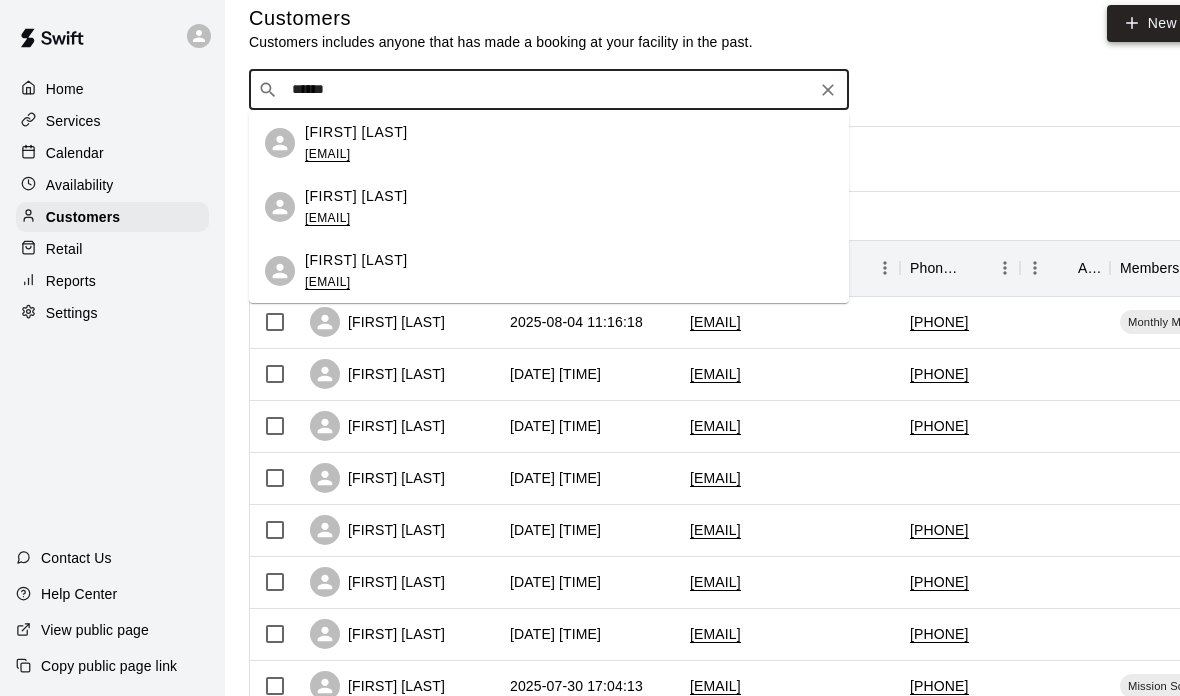 click on "New" at bounding box center (1150, 23) 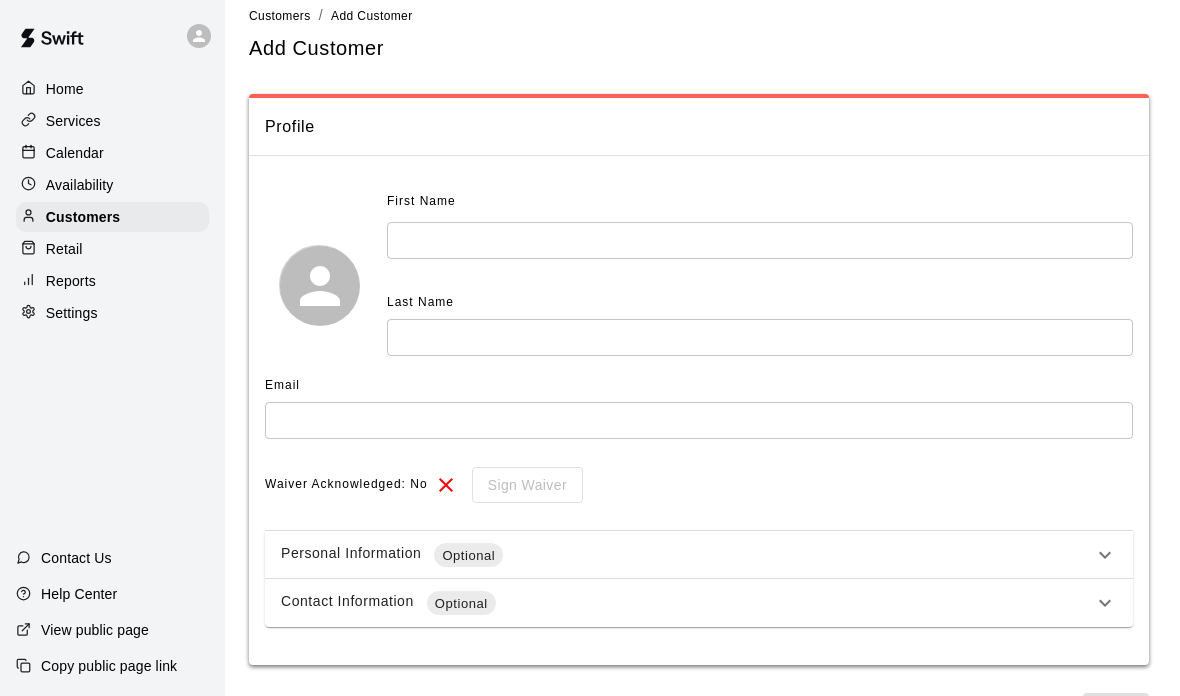 click on "**********" at bounding box center [702, 367] 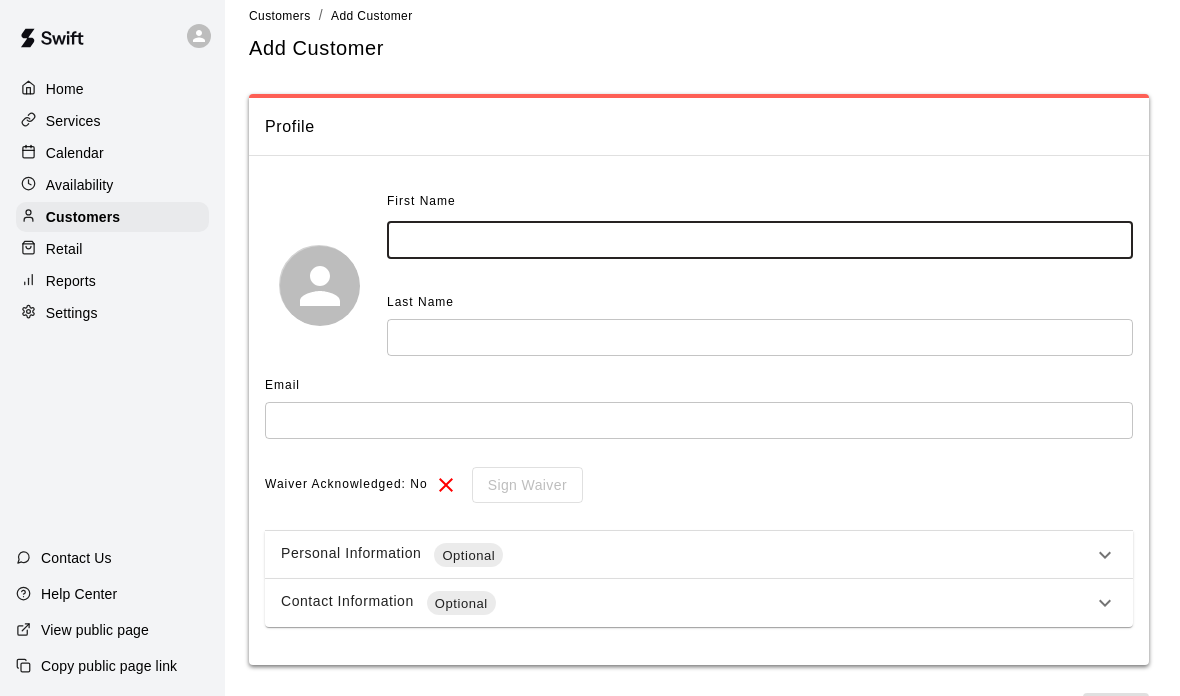 scroll, scrollTop: 63, scrollLeft: 0, axis: vertical 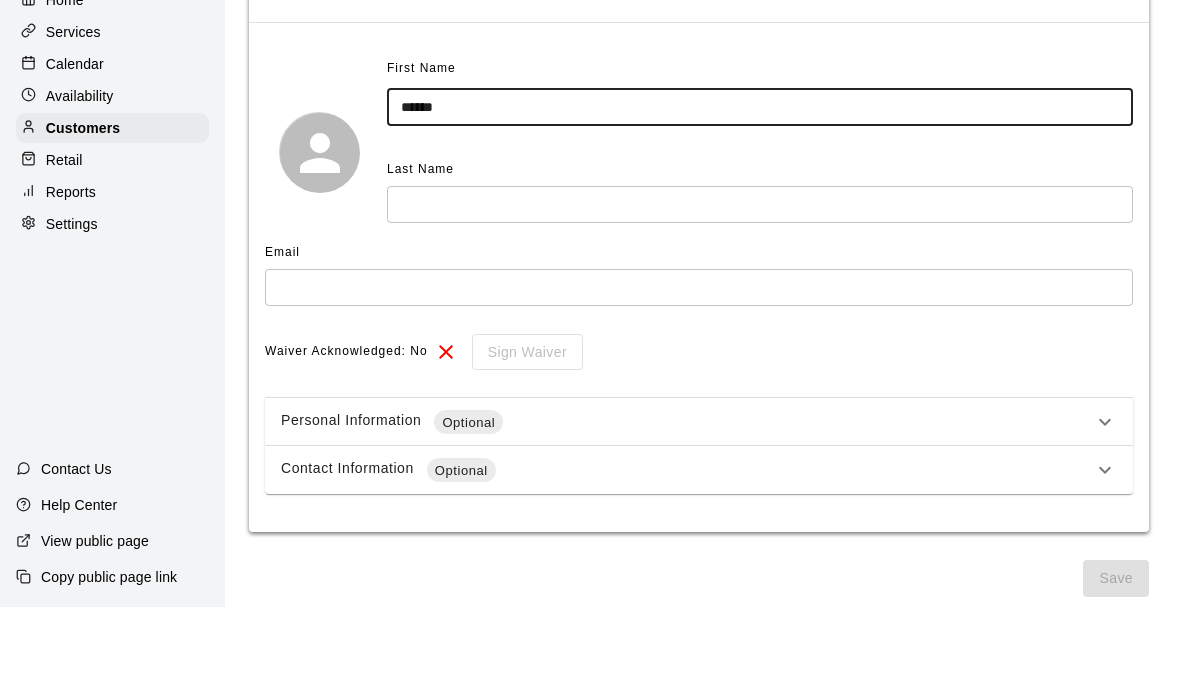 type on "******" 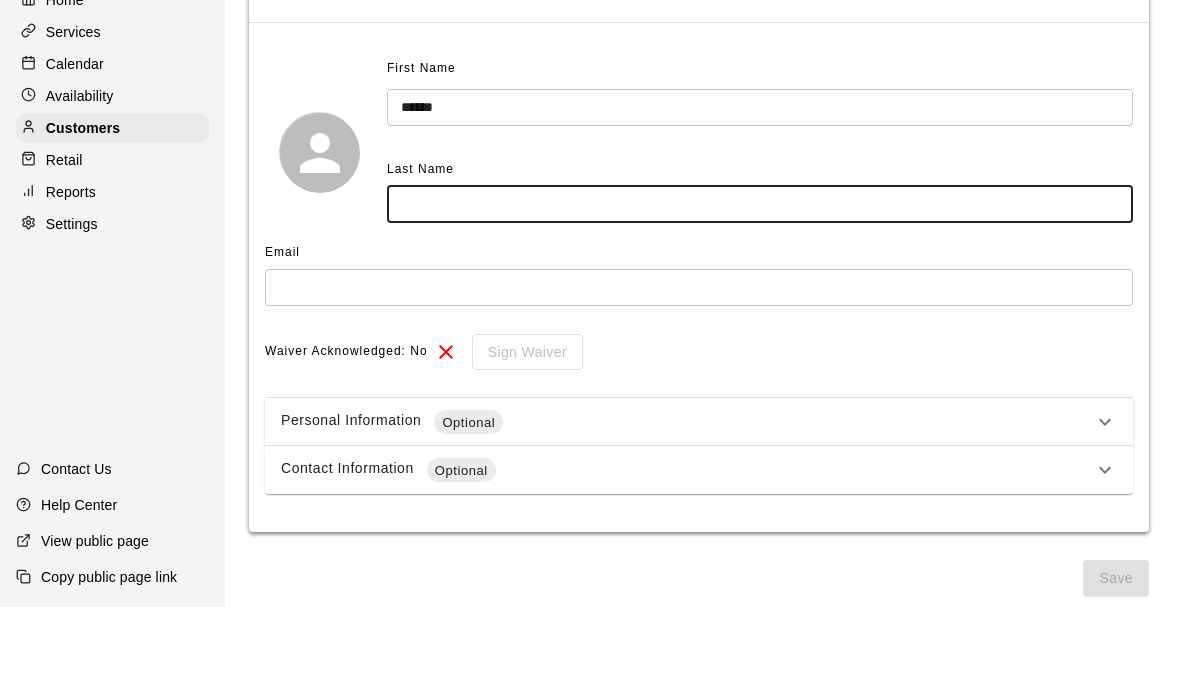 click at bounding box center (760, 293) 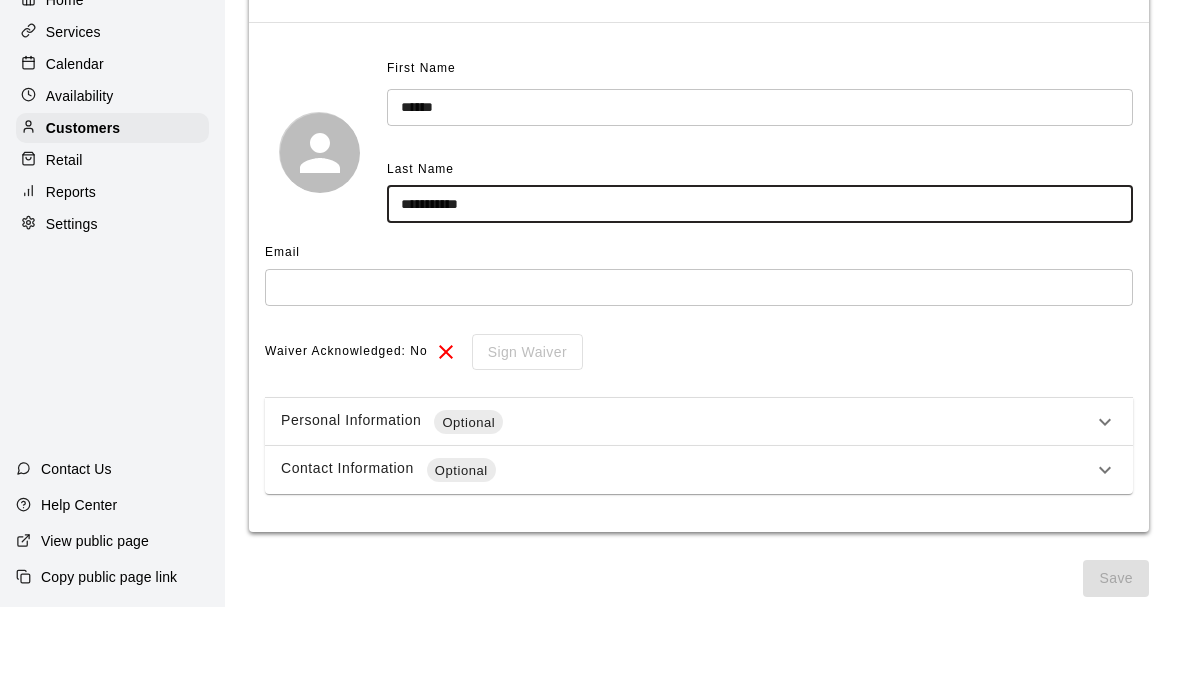 type on "**********" 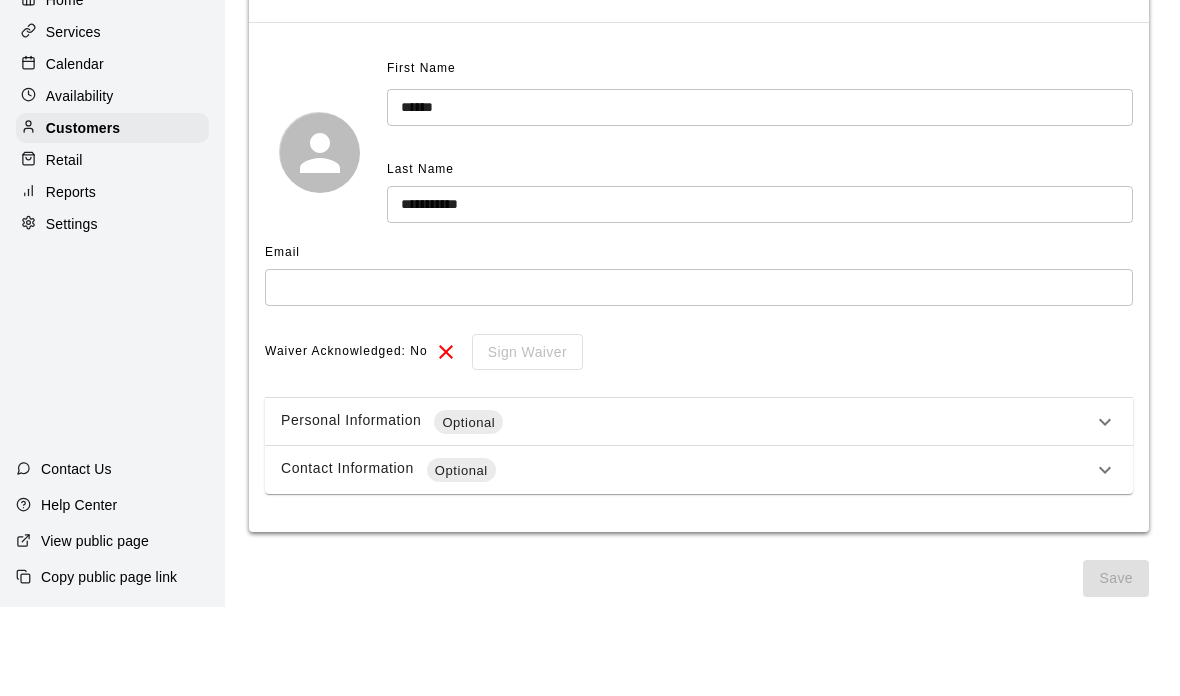 click on "Email   ​" at bounding box center (699, 367) 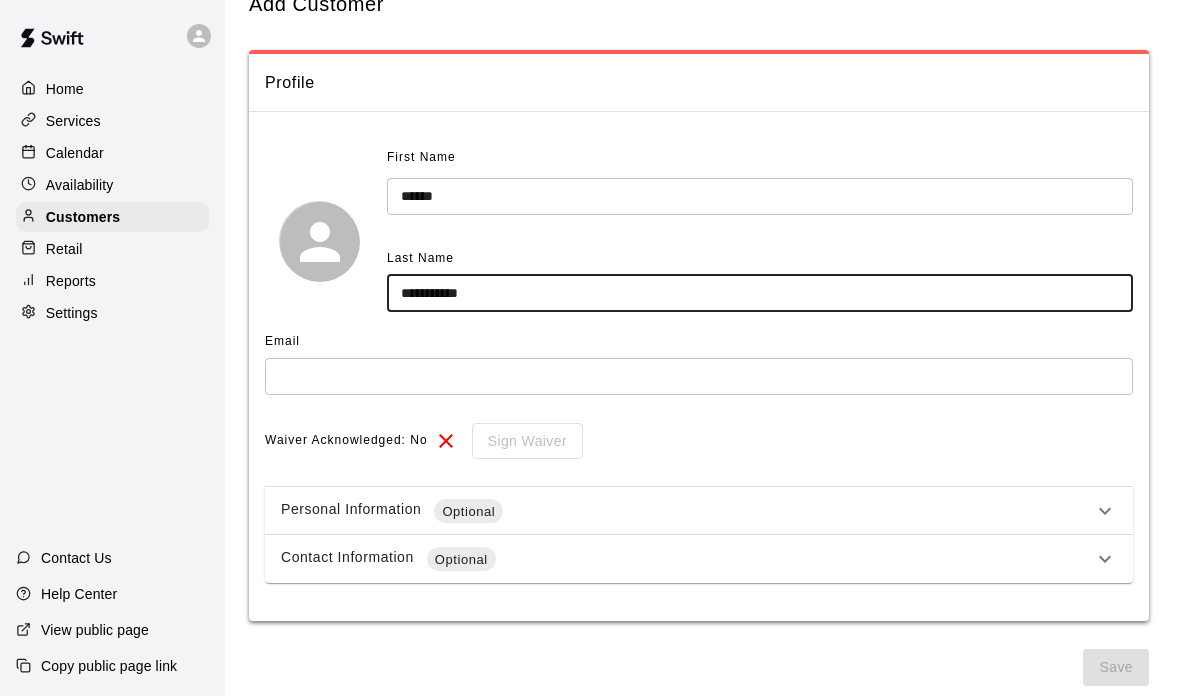 drag, startPoint x: 500, startPoint y: 210, endPoint x: 500, endPoint y: 299, distance: 89 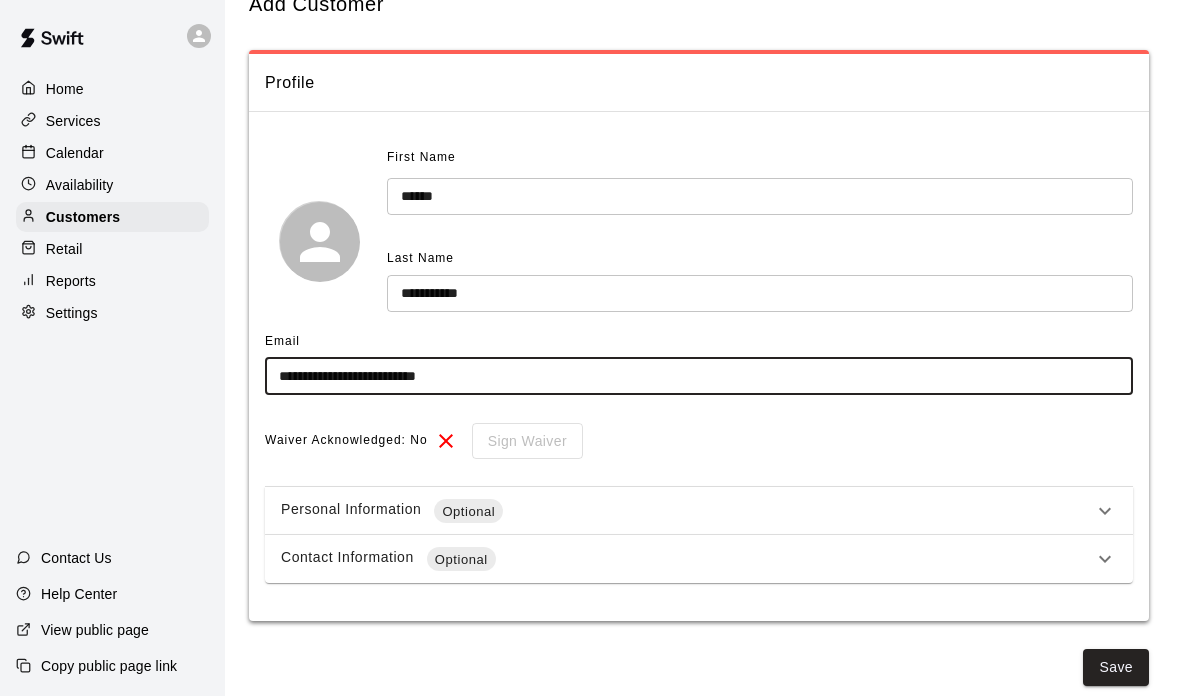 type on "**********" 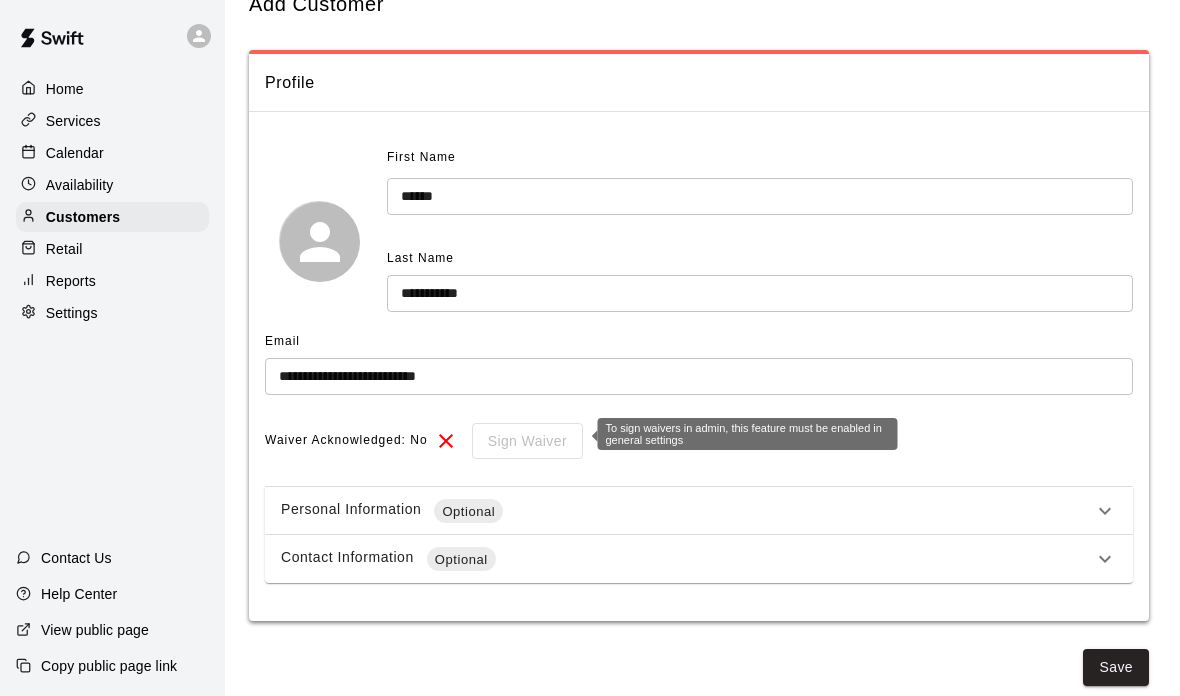 click on "Sign Waiver" at bounding box center (520, 441) 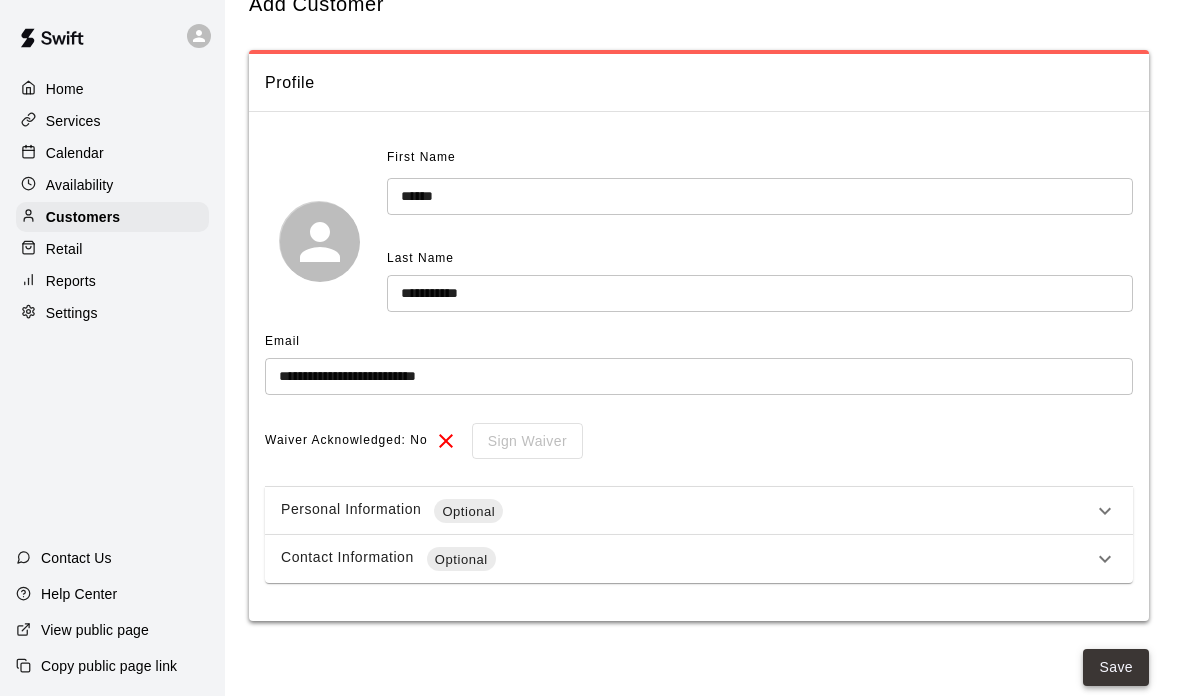 click on "Save" at bounding box center (1116, 667) 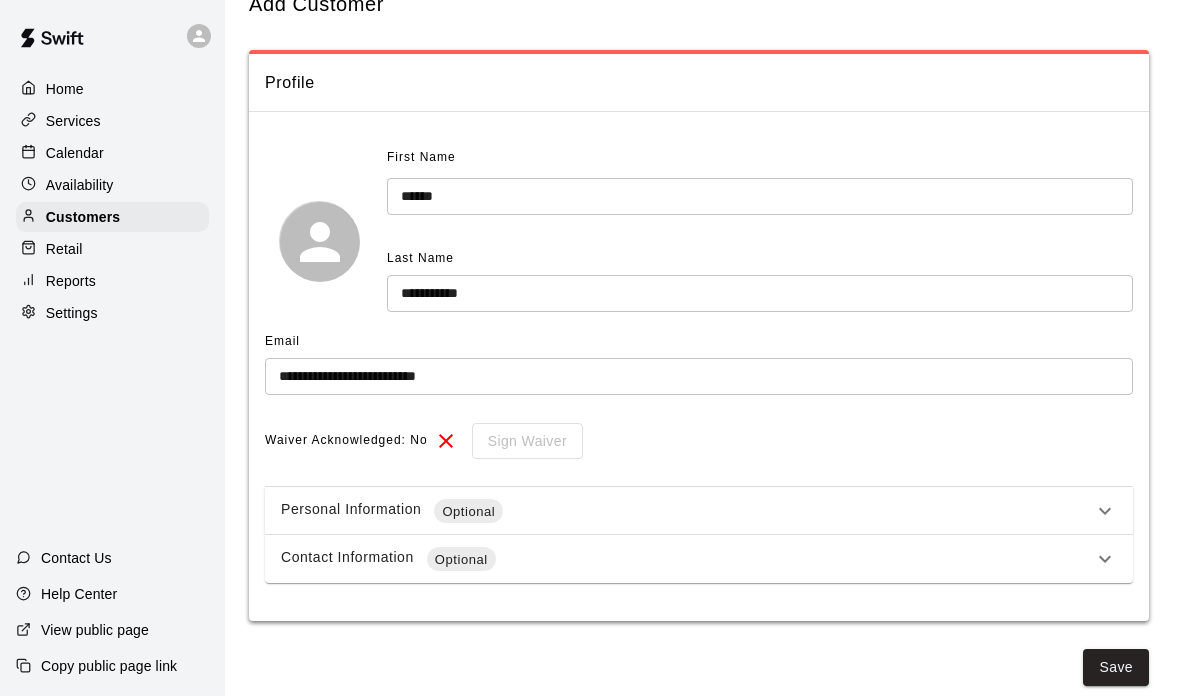 scroll, scrollTop: 0, scrollLeft: 0, axis: both 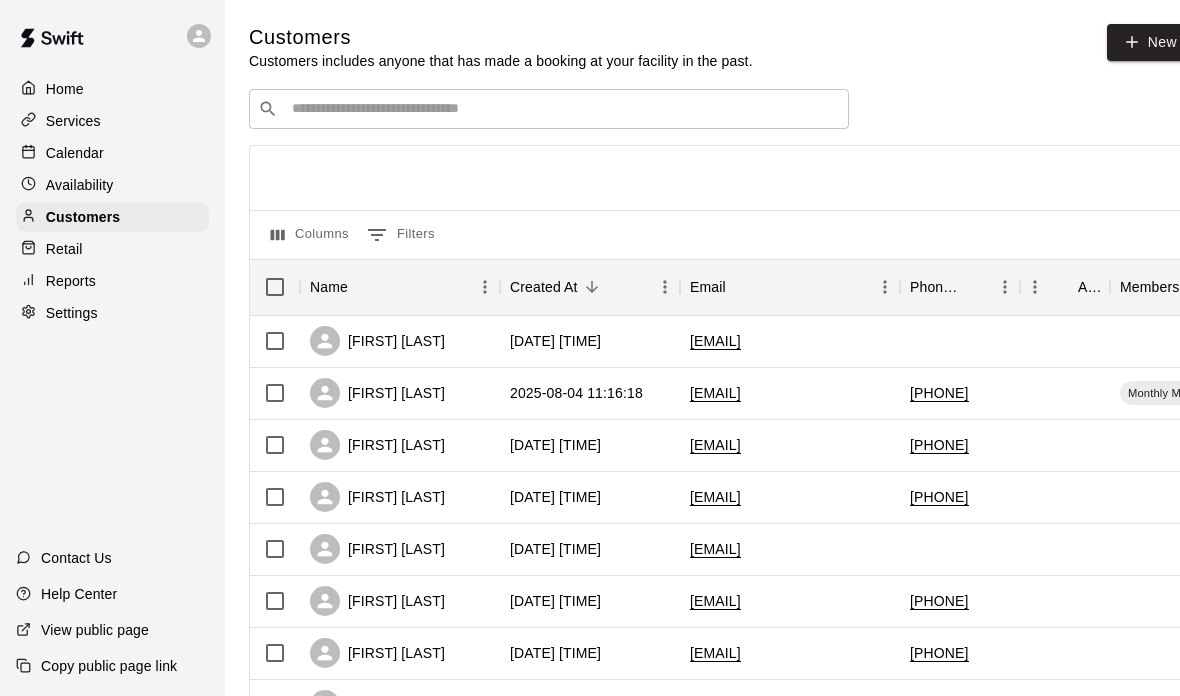 click at bounding box center (563, 109) 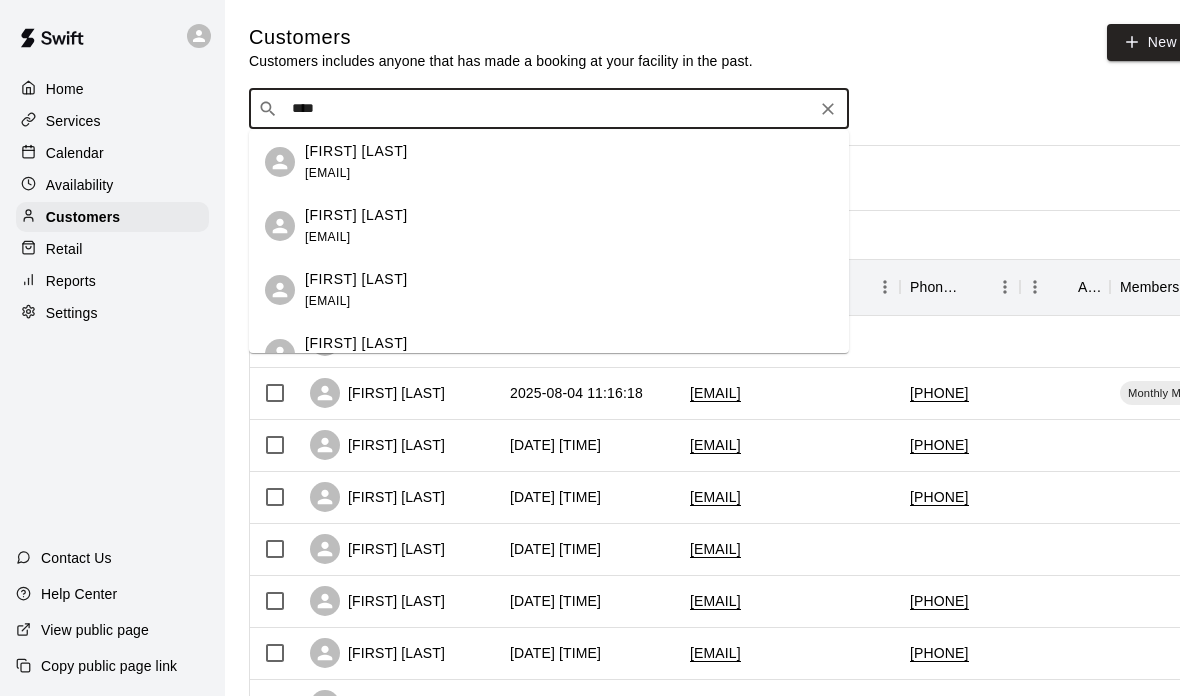 type on "*****" 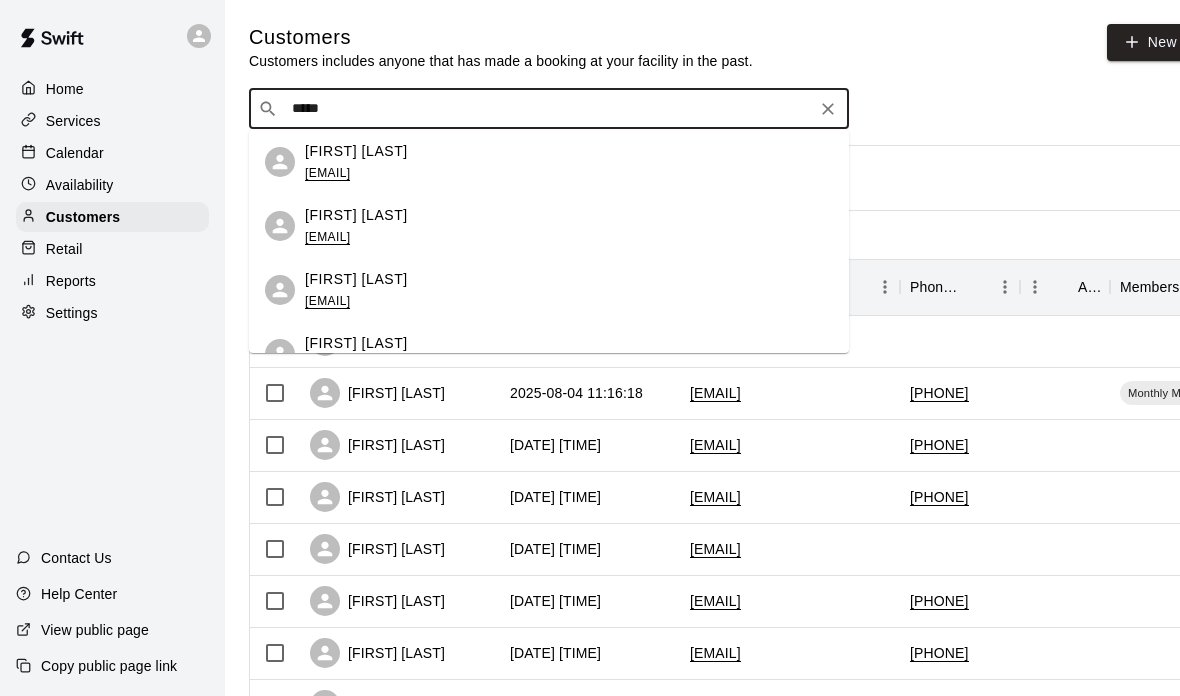 click on "Kayden Blackwelder kaydenblackwelder@yahoo.com" at bounding box center (569, 162) 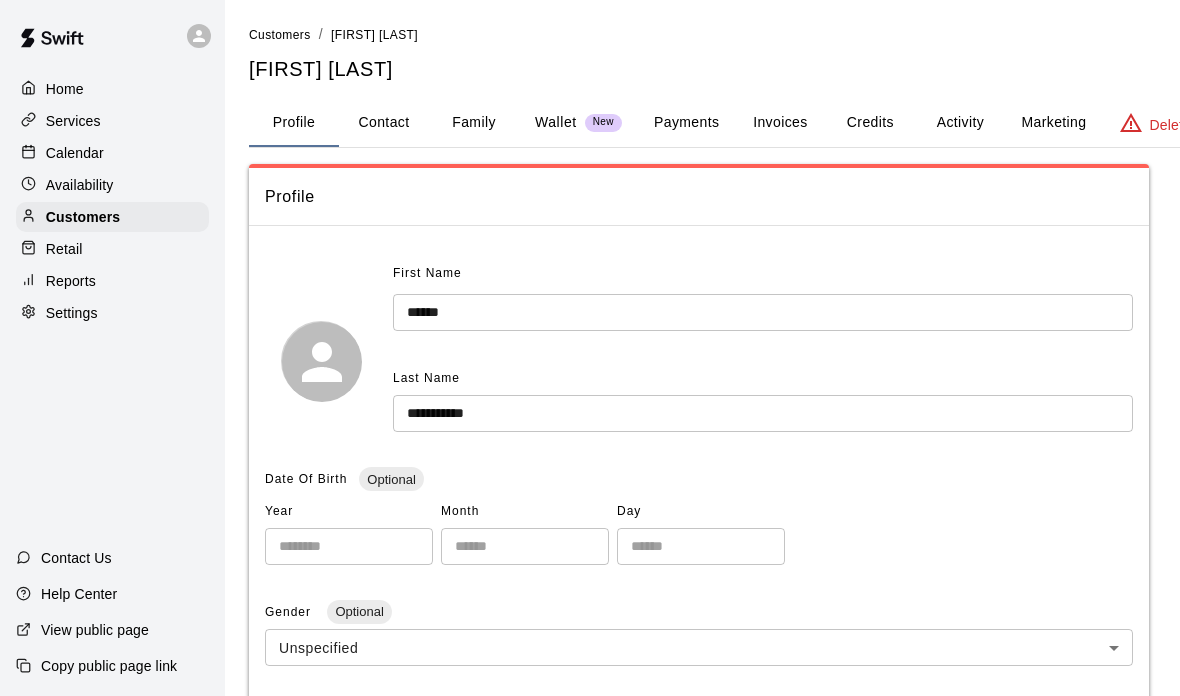 click on "Credits" at bounding box center [870, 123] 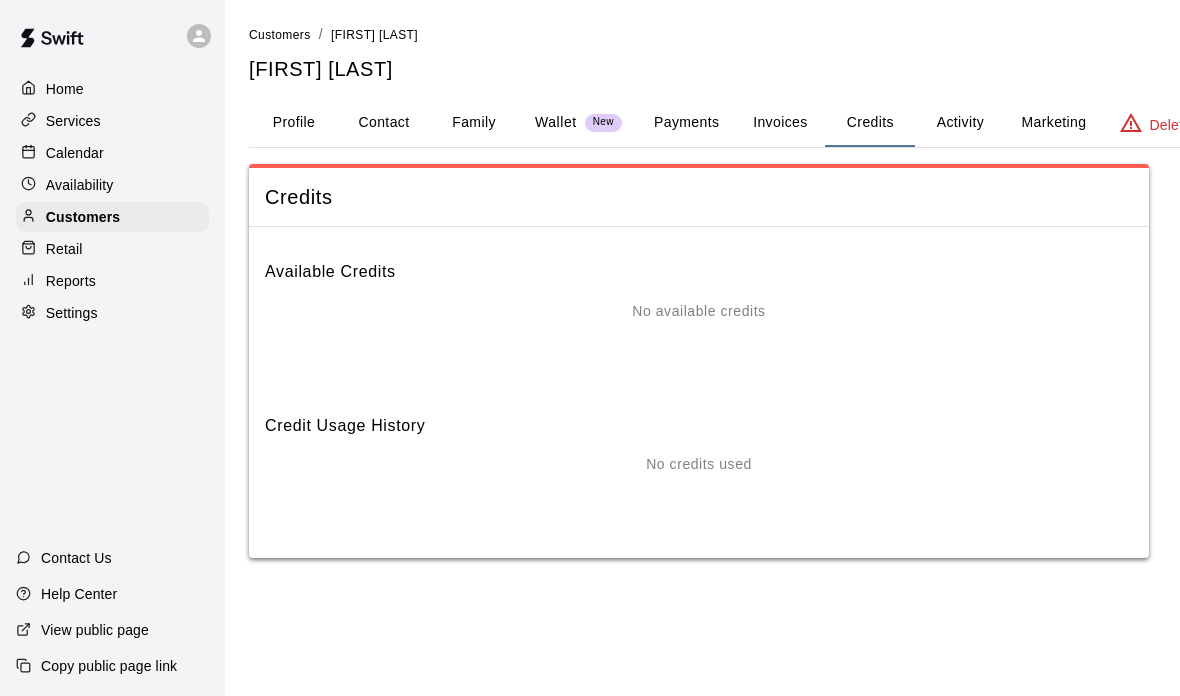 click on "Activity" at bounding box center (960, 123) 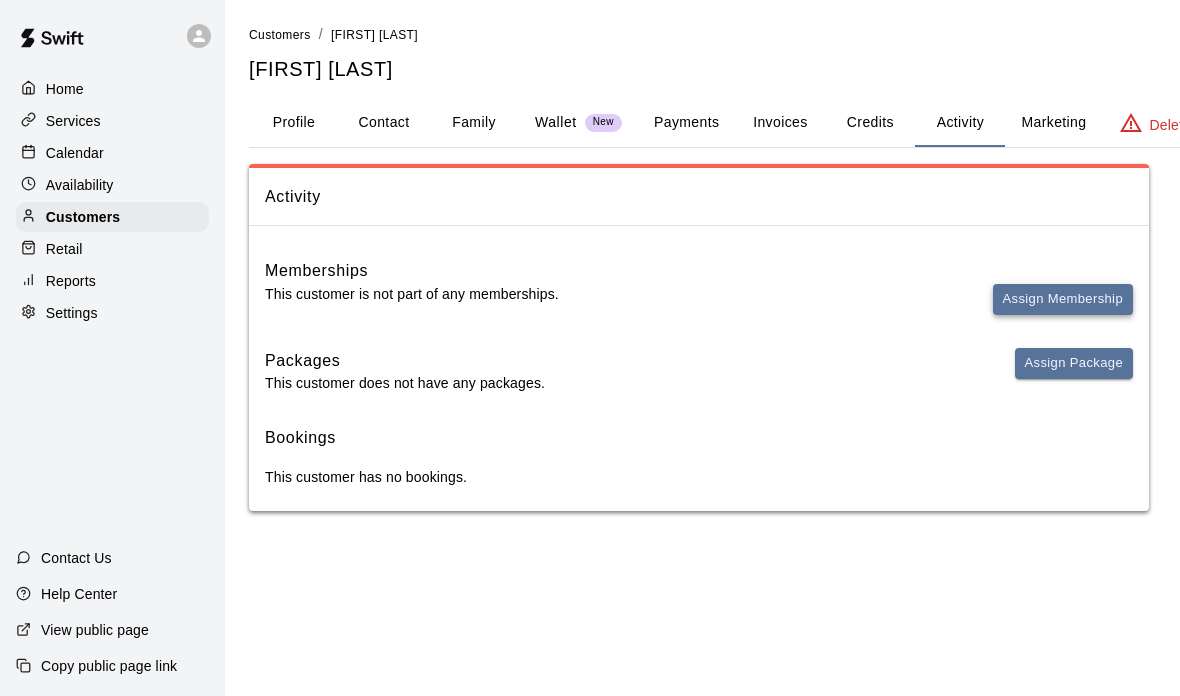 click on "Assign Membership" at bounding box center [1063, 299] 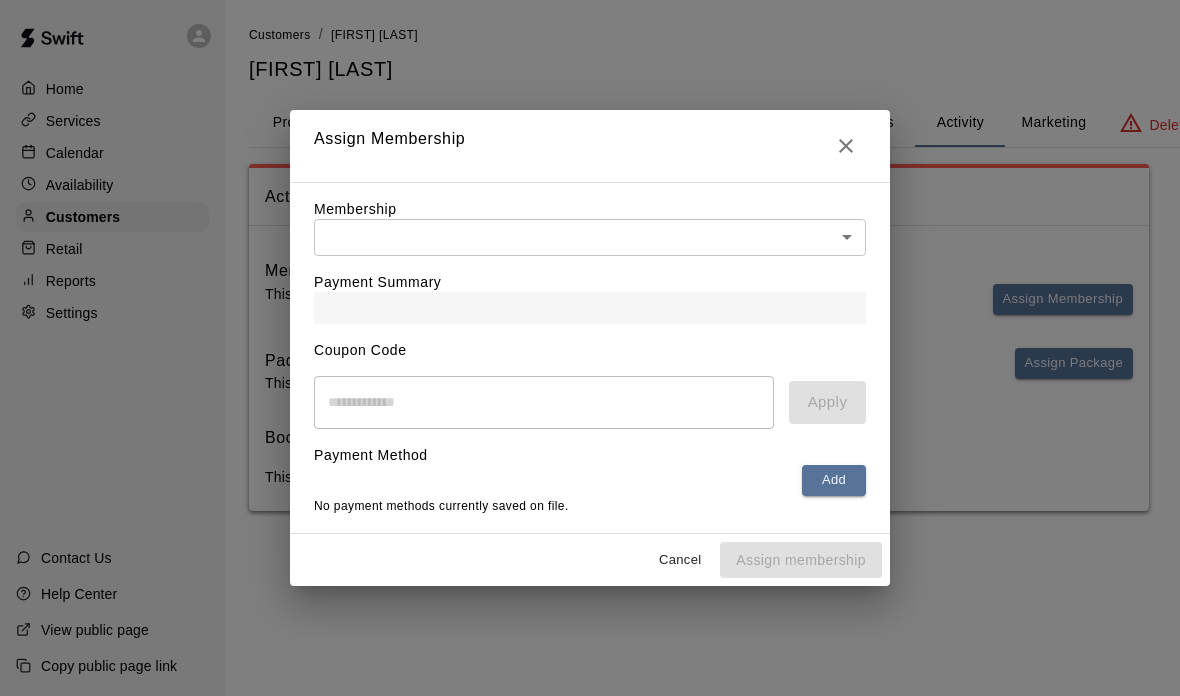 click on "Membership ​ ​" at bounding box center (590, 227) 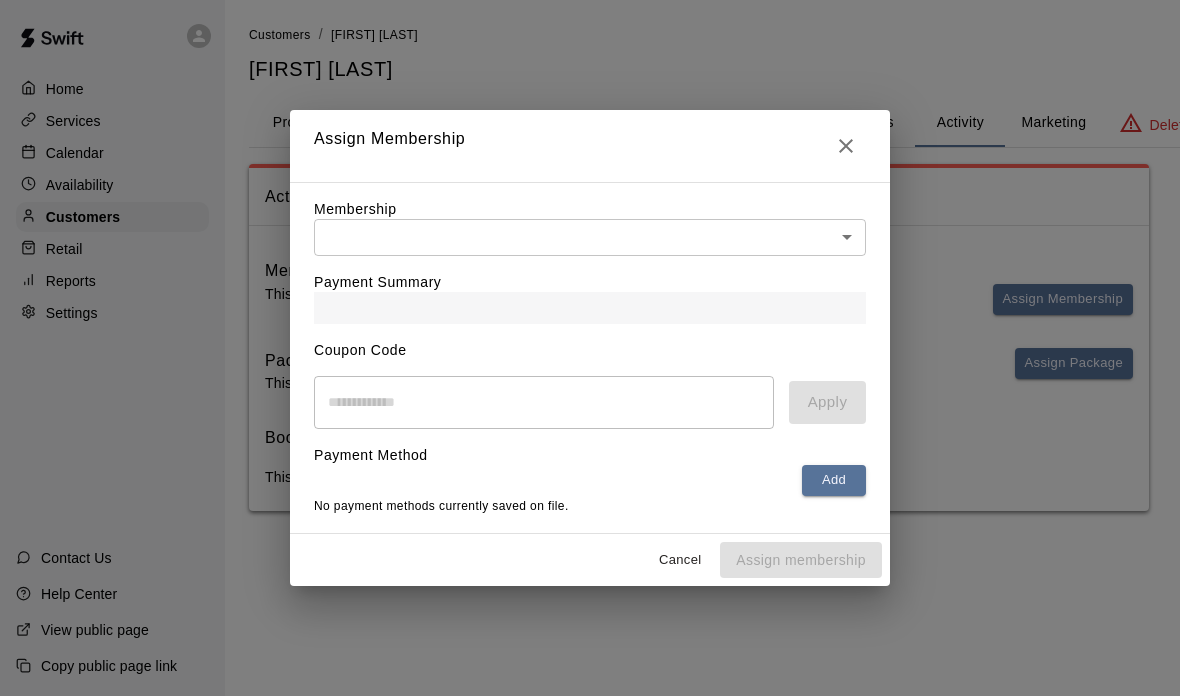 click on "Home Services Calendar Availability Customers Retail Reports Settings Contact Us Help Center View public page Copy public page link Customers / Kayden Blackwelder Kayden Blackwelder Profile Contact Family Wallet New Payments Invoices Credits Activity Marketing Delete Activity Memberships This customer is not part of any memberships. Assign Membership Packages This customer does not have any packages. Assign Package Bookings This customer has no bookings. Swift - Edit Customer Close cross-small Assign Membership Membership ​ ​ Payment Summary Coupon Code ​ Apply Payment Method   Add No payment methods currently saved on file. Cancel Assign membership" at bounding box center (590, 275) 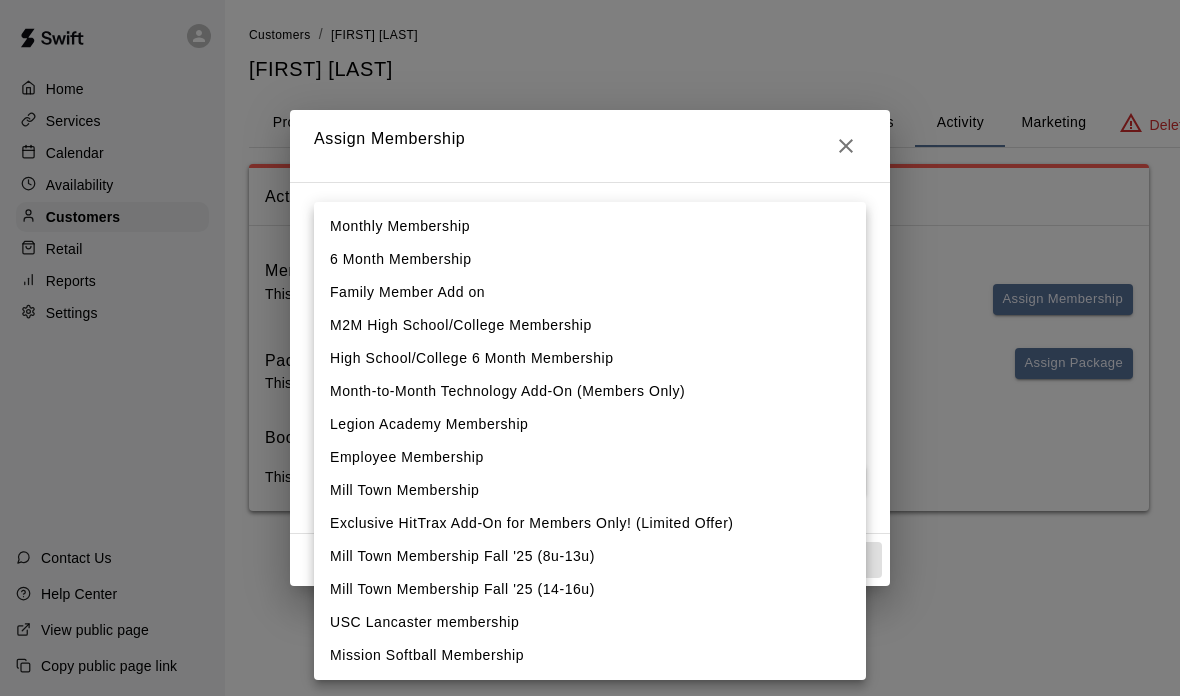 click on "Legion Academy Membership" at bounding box center (590, 424) 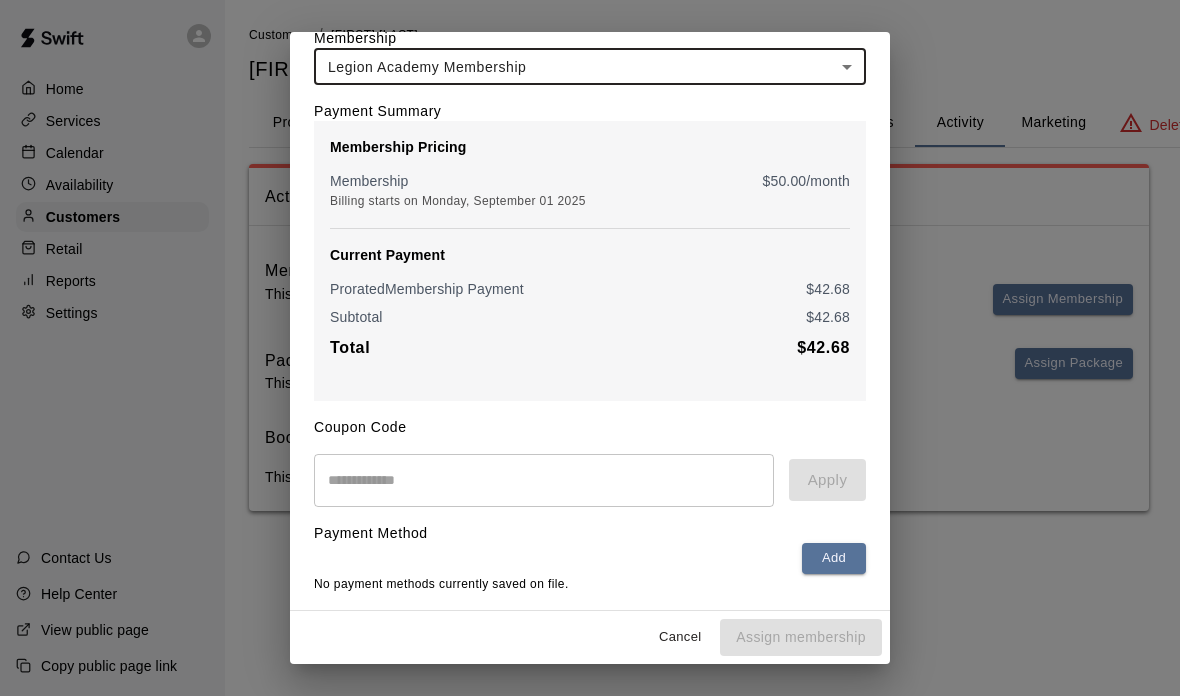 scroll, scrollTop: 95, scrollLeft: 0, axis: vertical 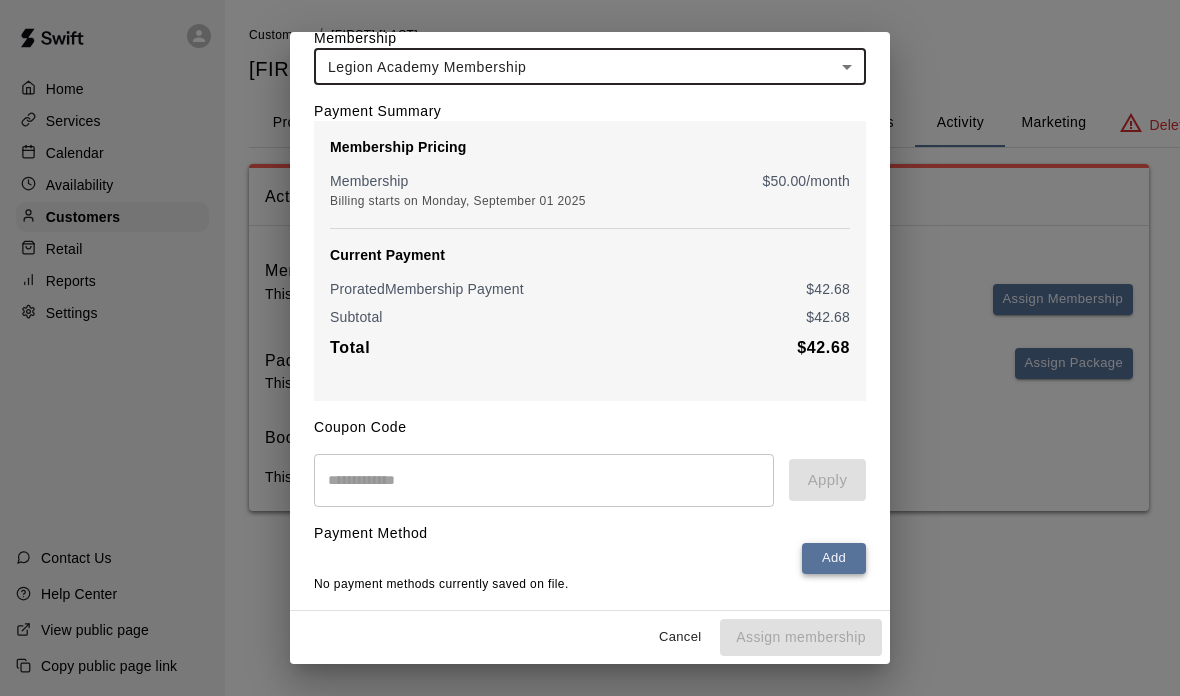click on "Add" at bounding box center (834, 558) 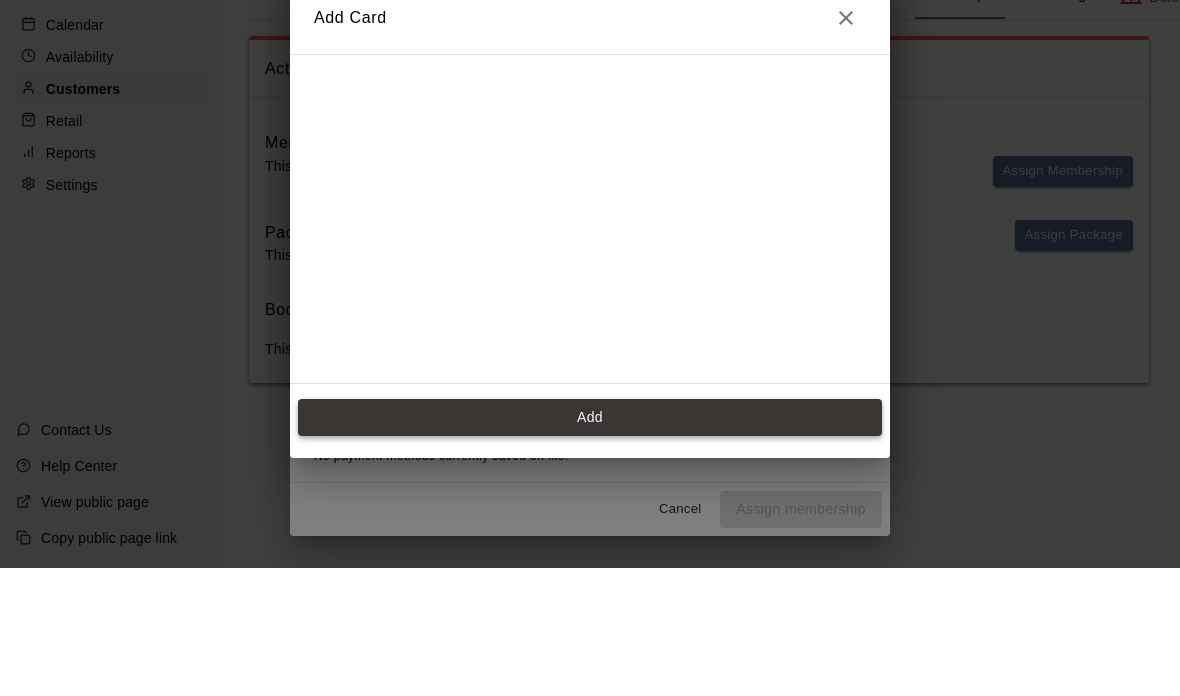 scroll, scrollTop: 291, scrollLeft: 0, axis: vertical 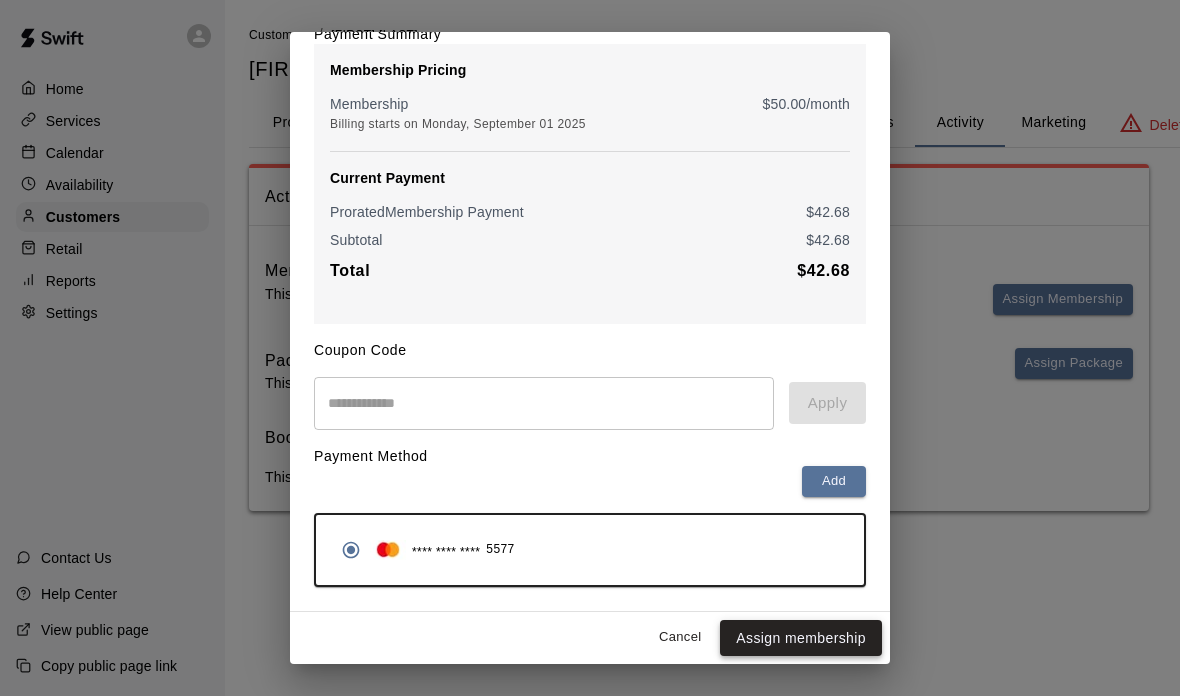 click on "Assign membership" at bounding box center (801, 638) 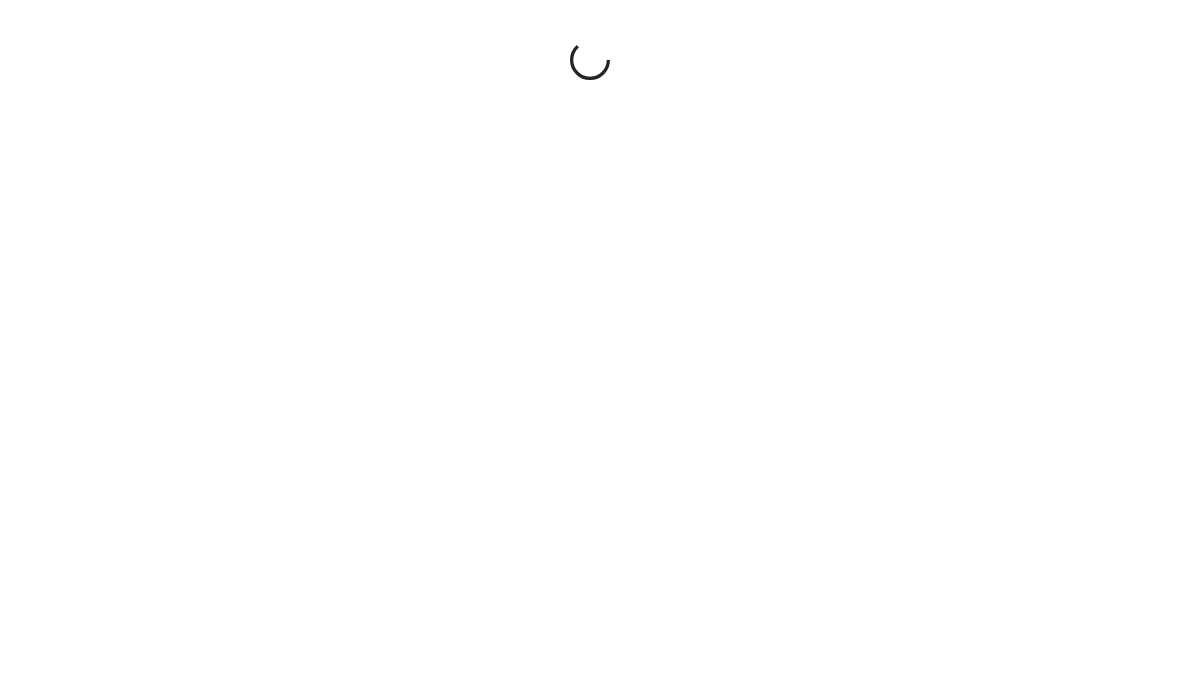scroll, scrollTop: 0, scrollLeft: 0, axis: both 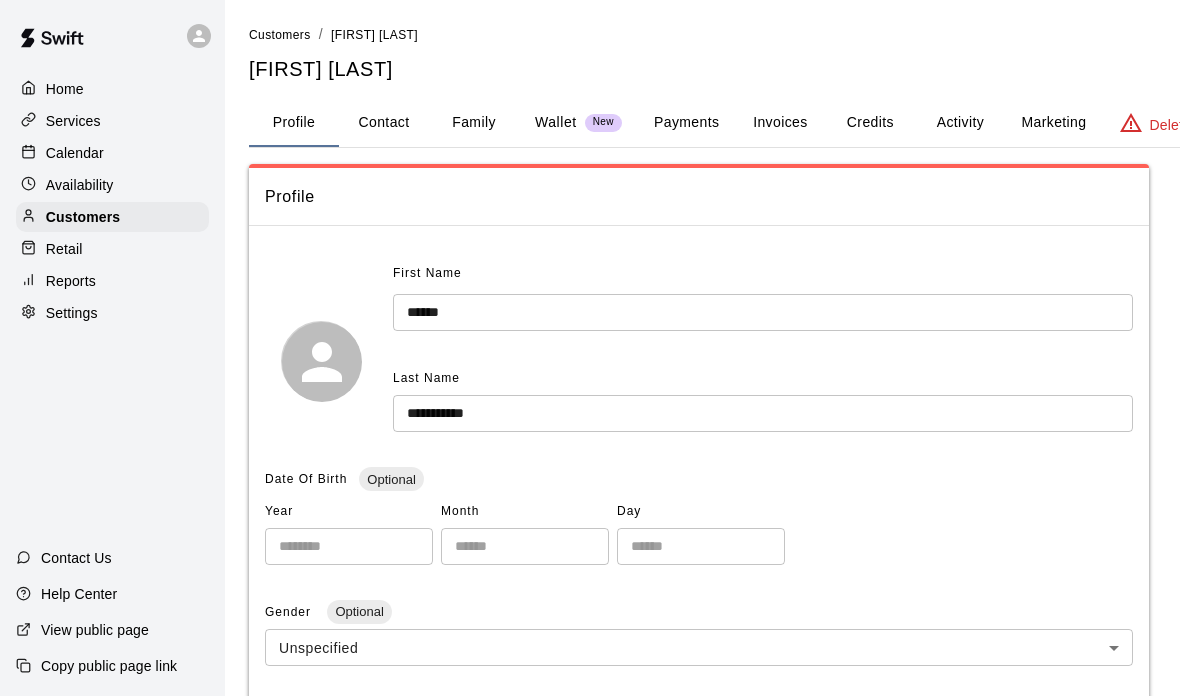 click on "Availability" at bounding box center [112, 185] 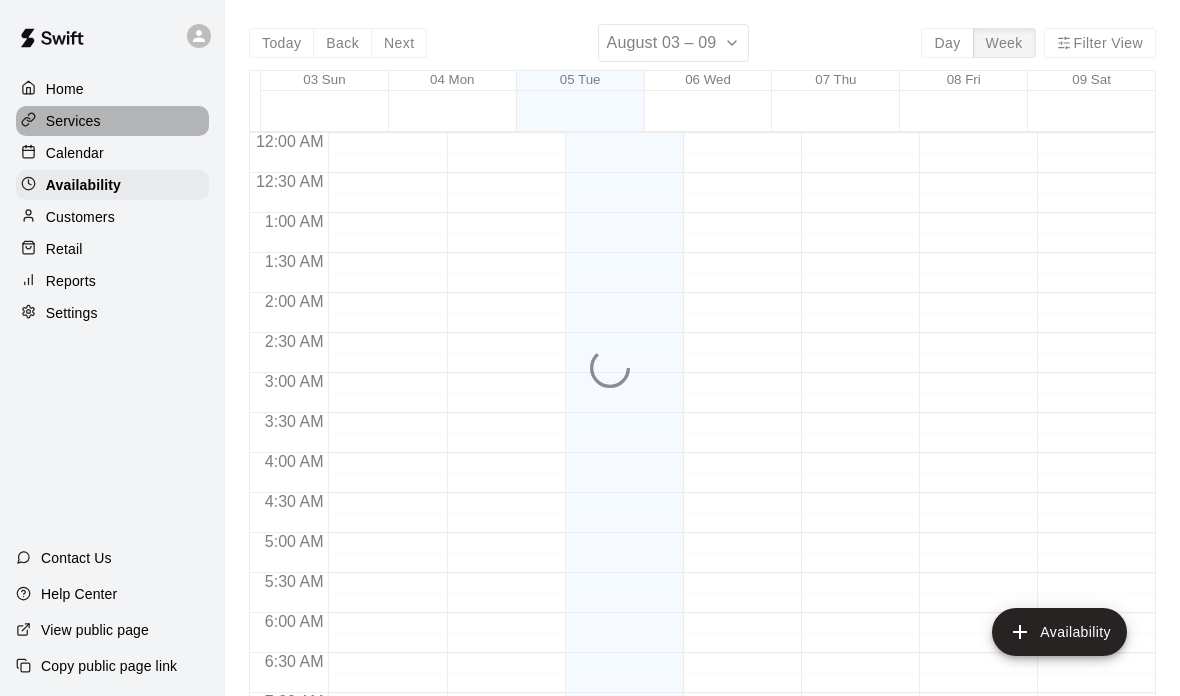 click on "Services" at bounding box center (112, 121) 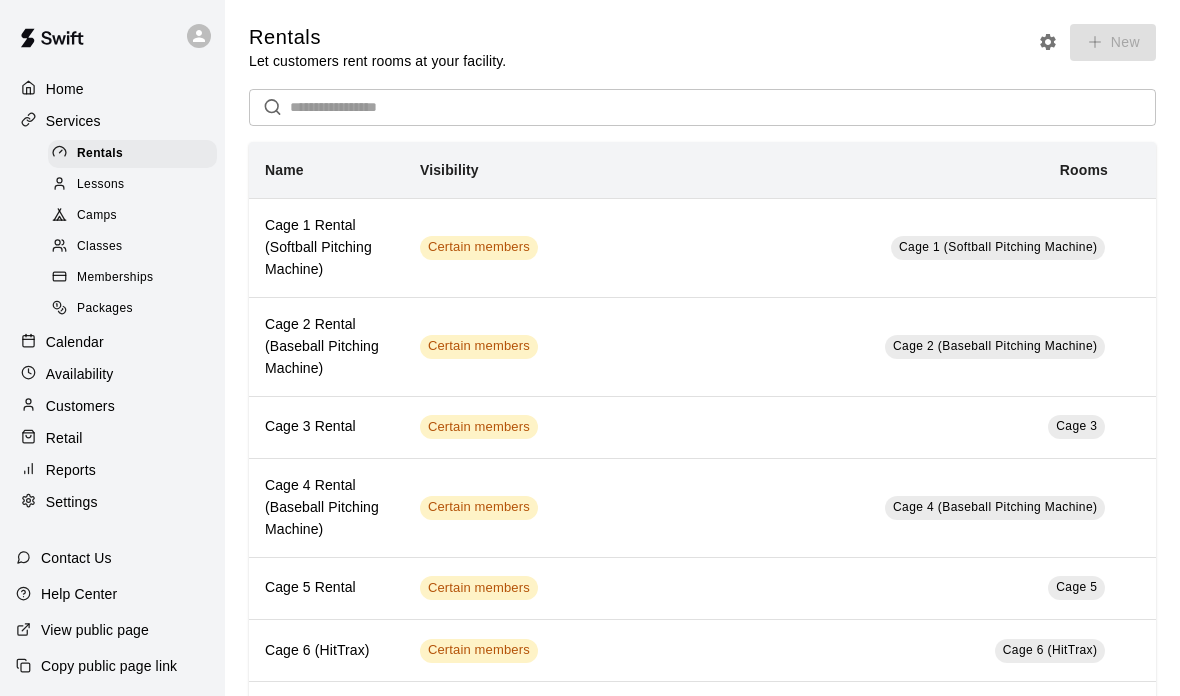 click on "Calendar" at bounding box center [112, 342] 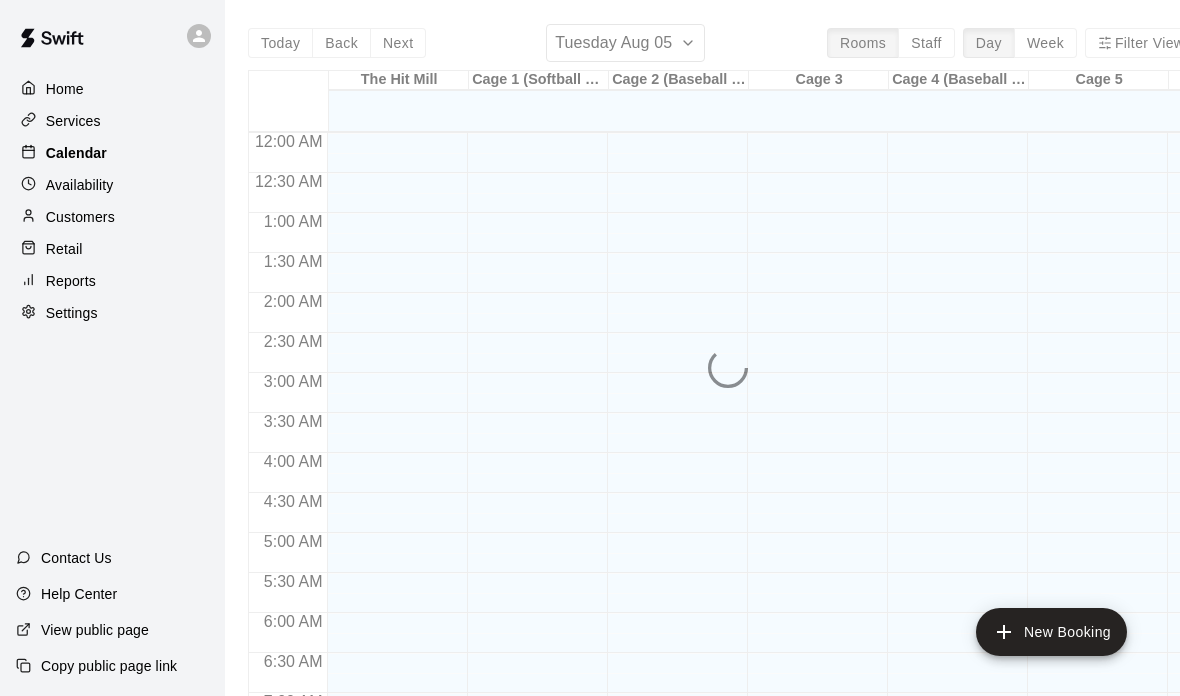 scroll, scrollTop: 1048, scrollLeft: 0, axis: vertical 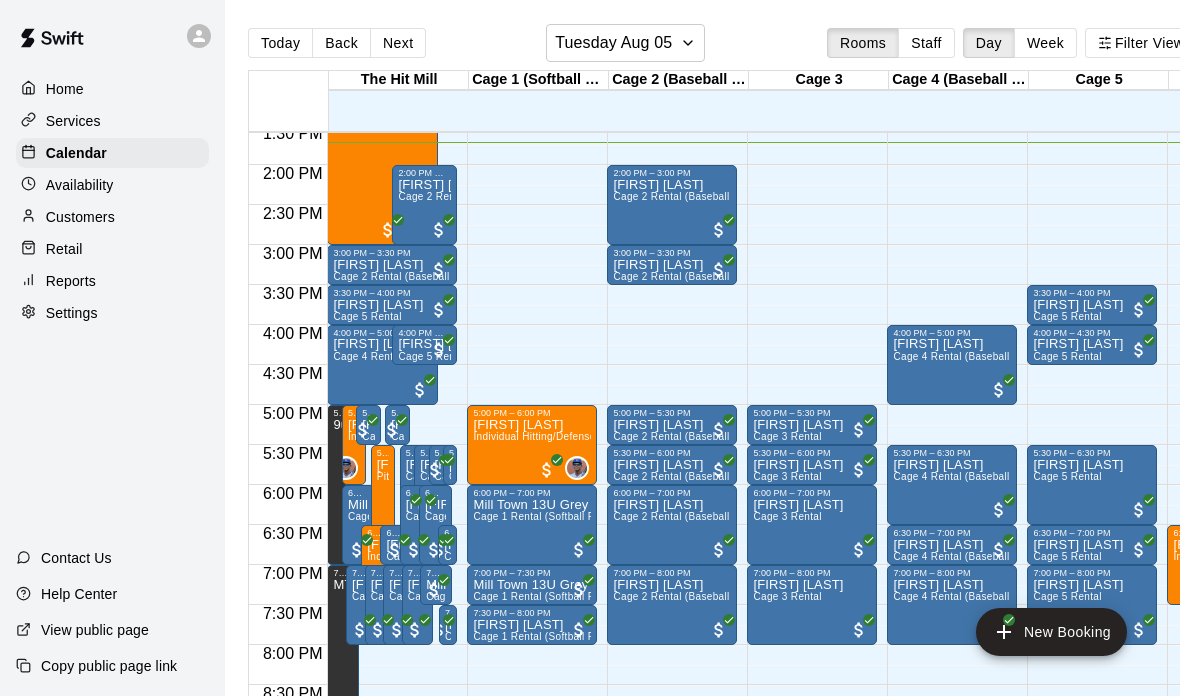 click on "Customers" at bounding box center (80, 217) 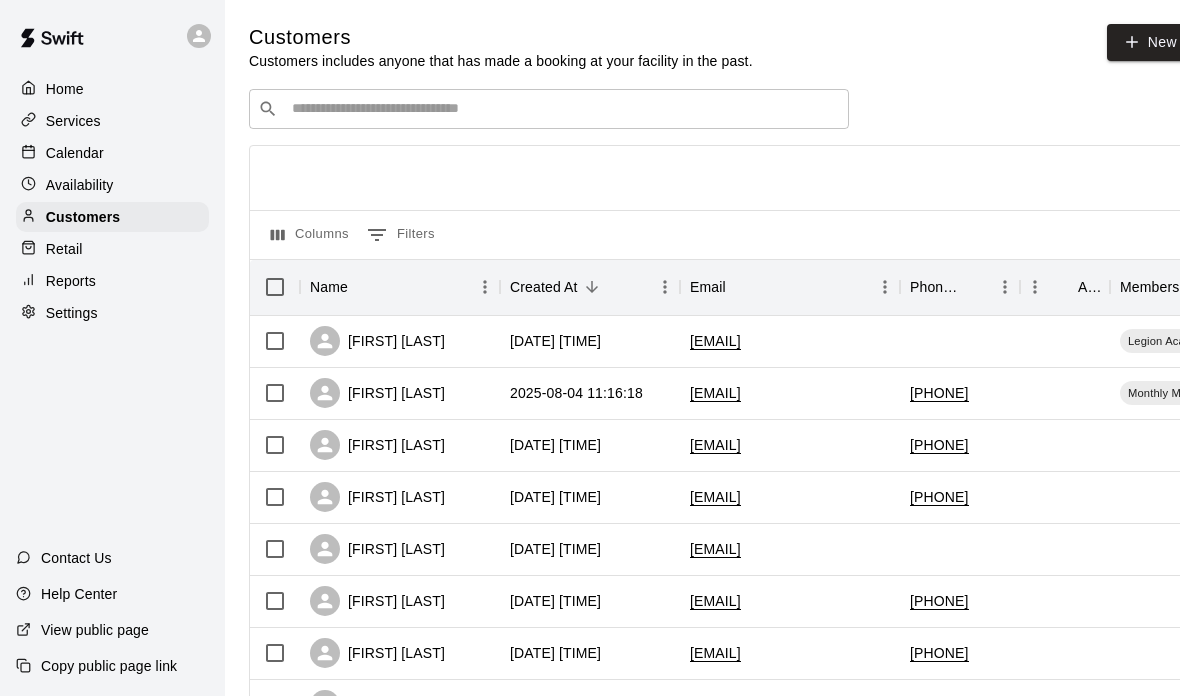 click on "​ ​" at bounding box center (549, 109) 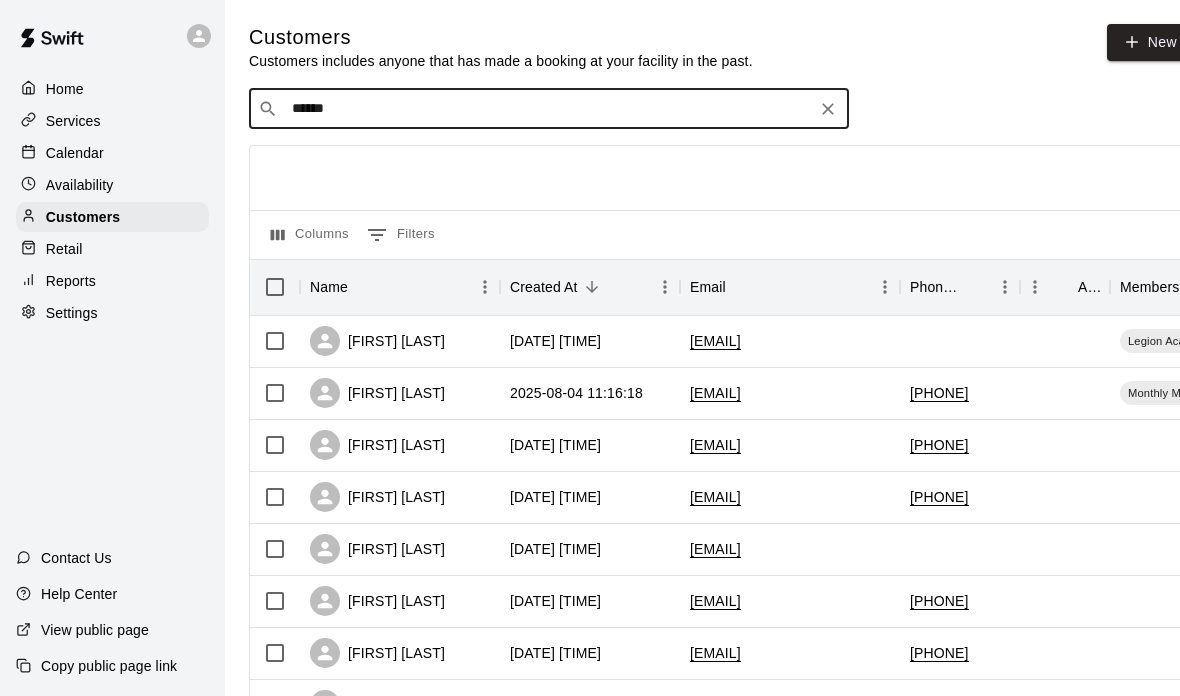 type on "******" 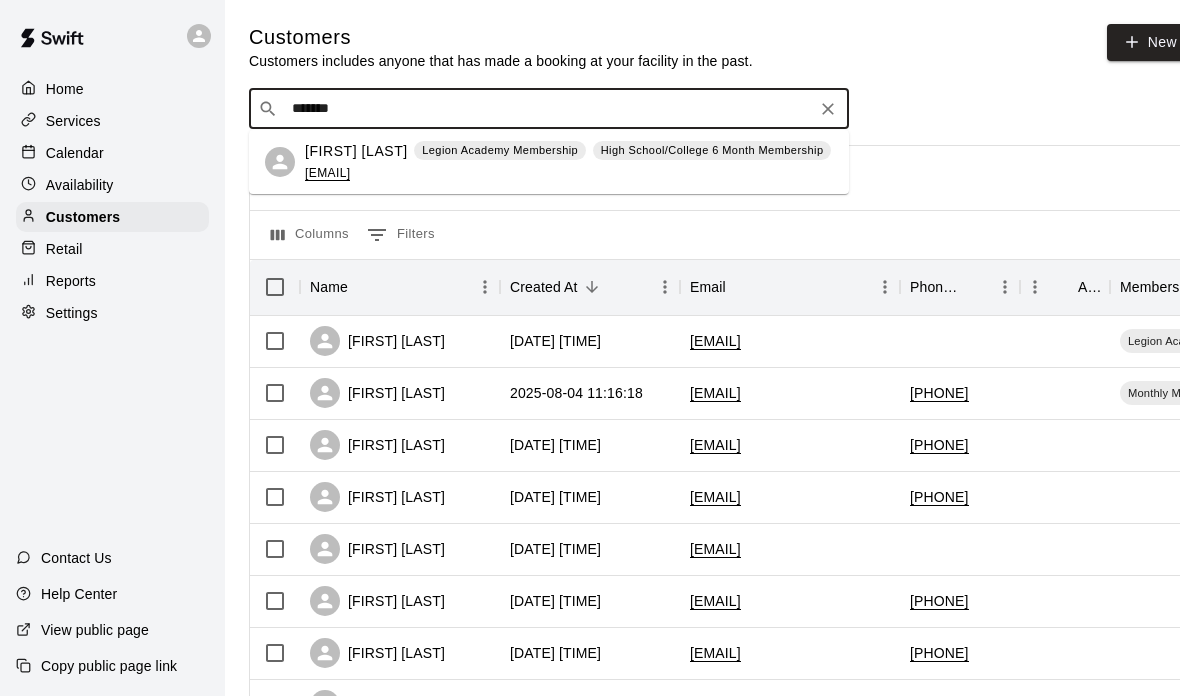 click on "wbradtuttle@gmail.com" at bounding box center (327, 173) 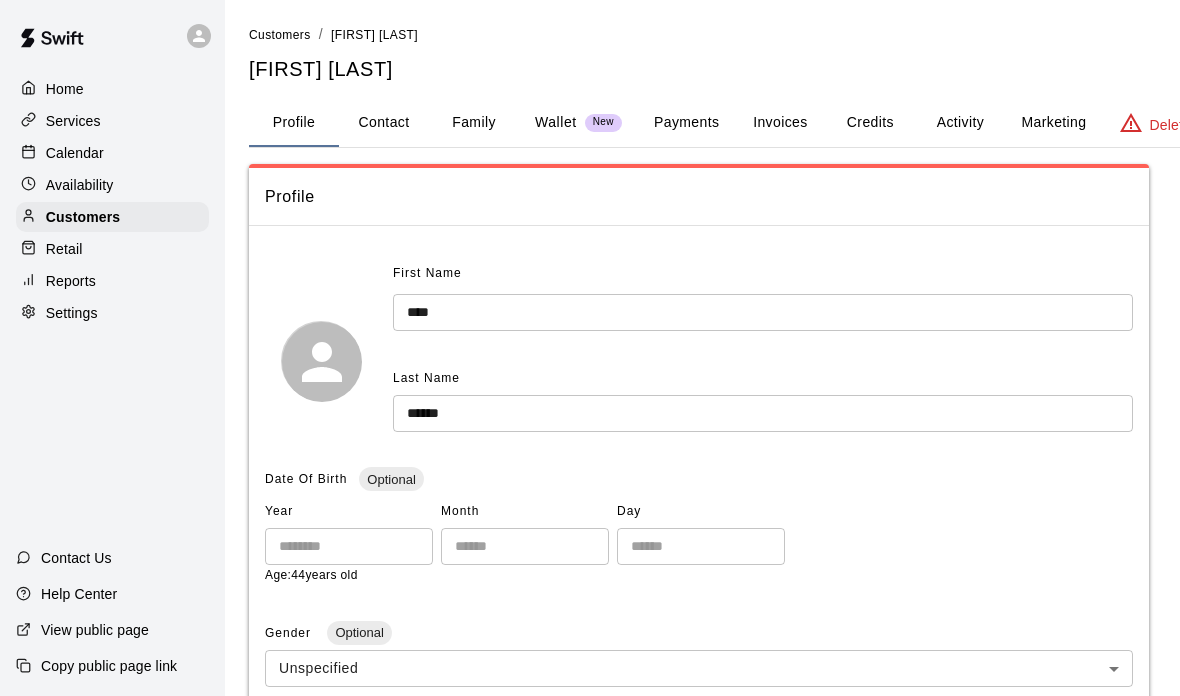 click on "Credits" at bounding box center (870, 123) 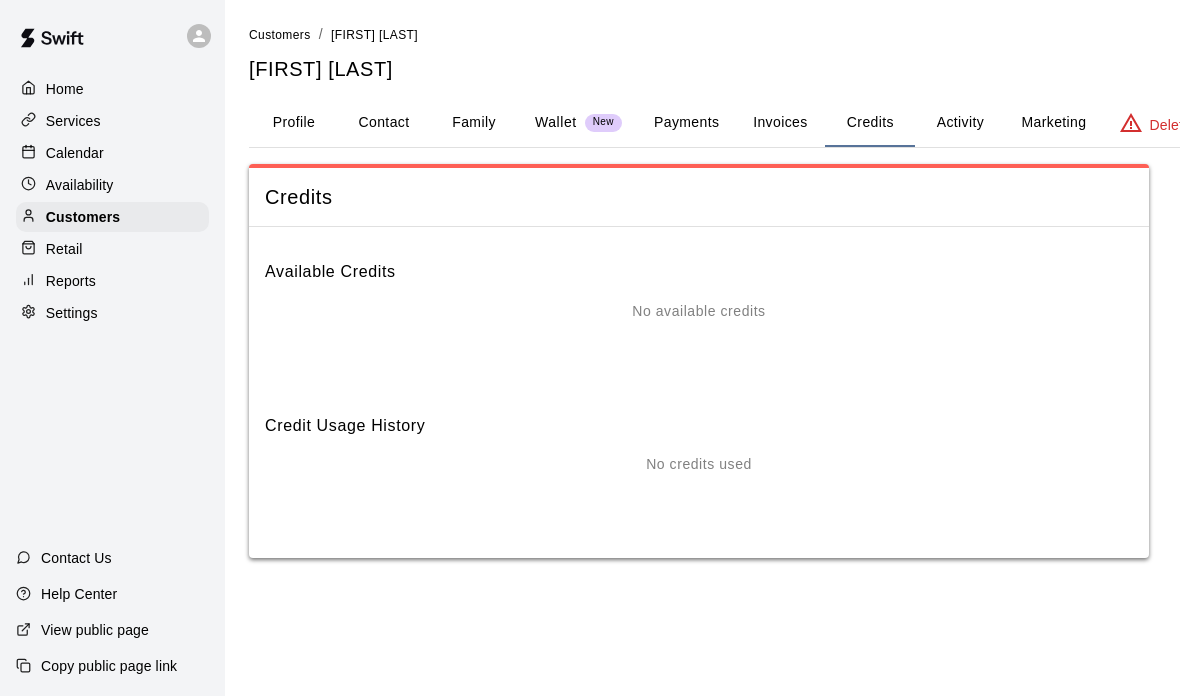 click on "Activity" at bounding box center (960, 123) 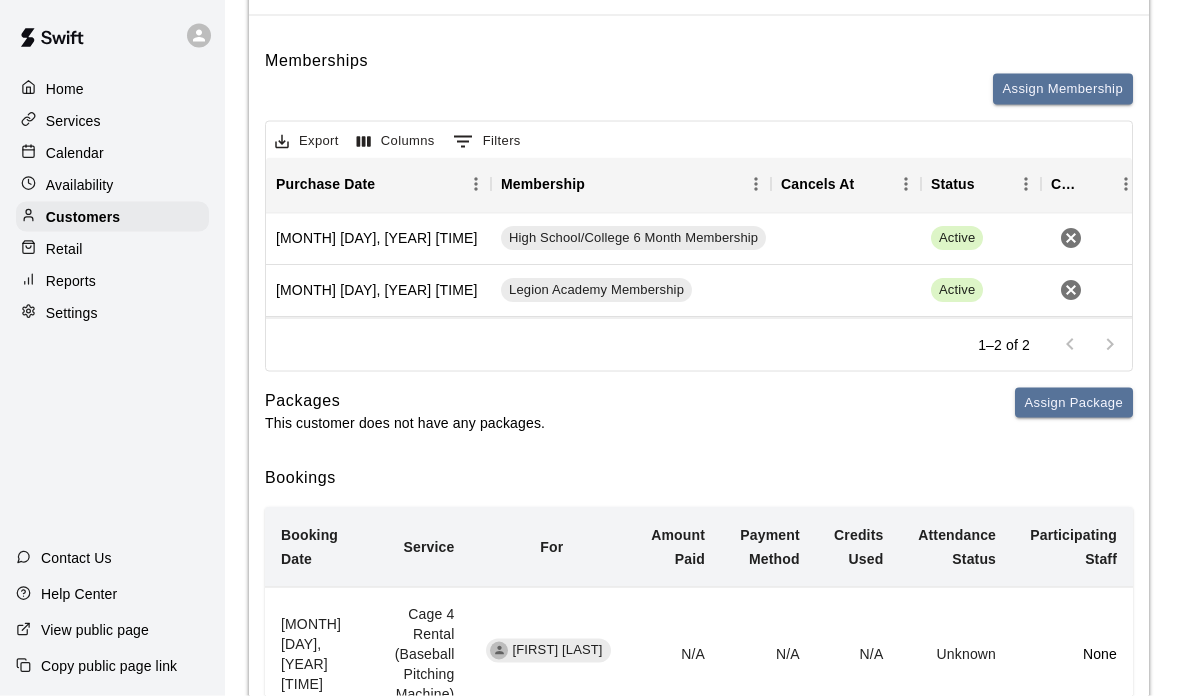 scroll, scrollTop: 202, scrollLeft: 0, axis: vertical 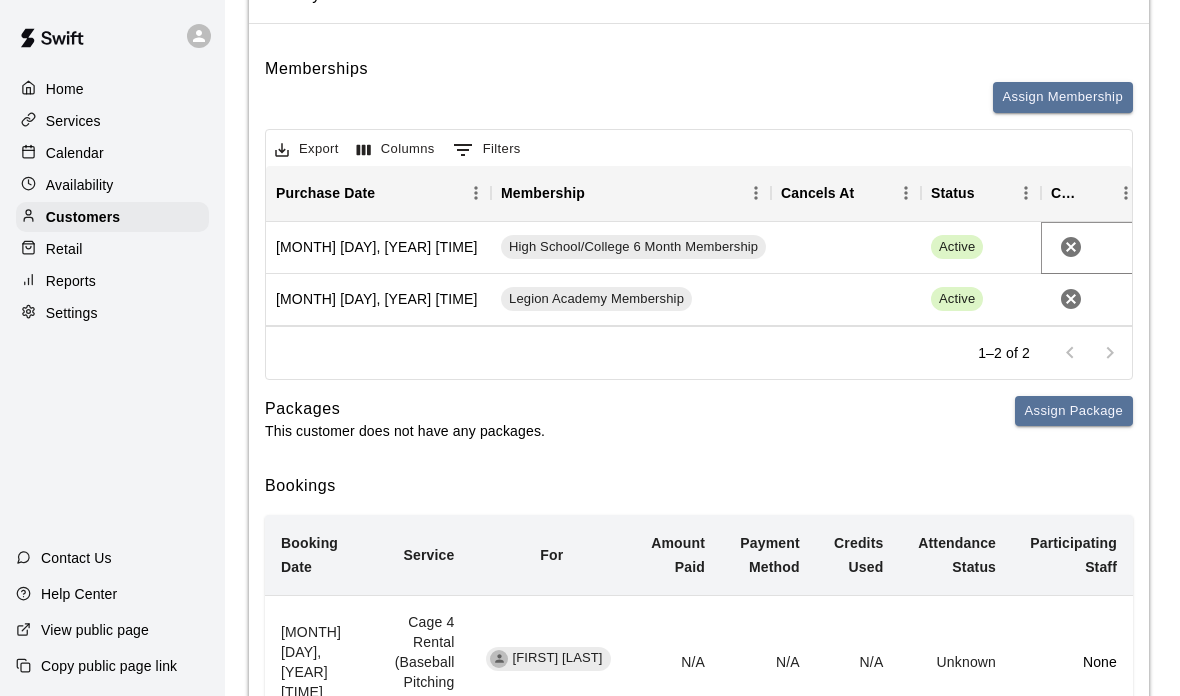 click 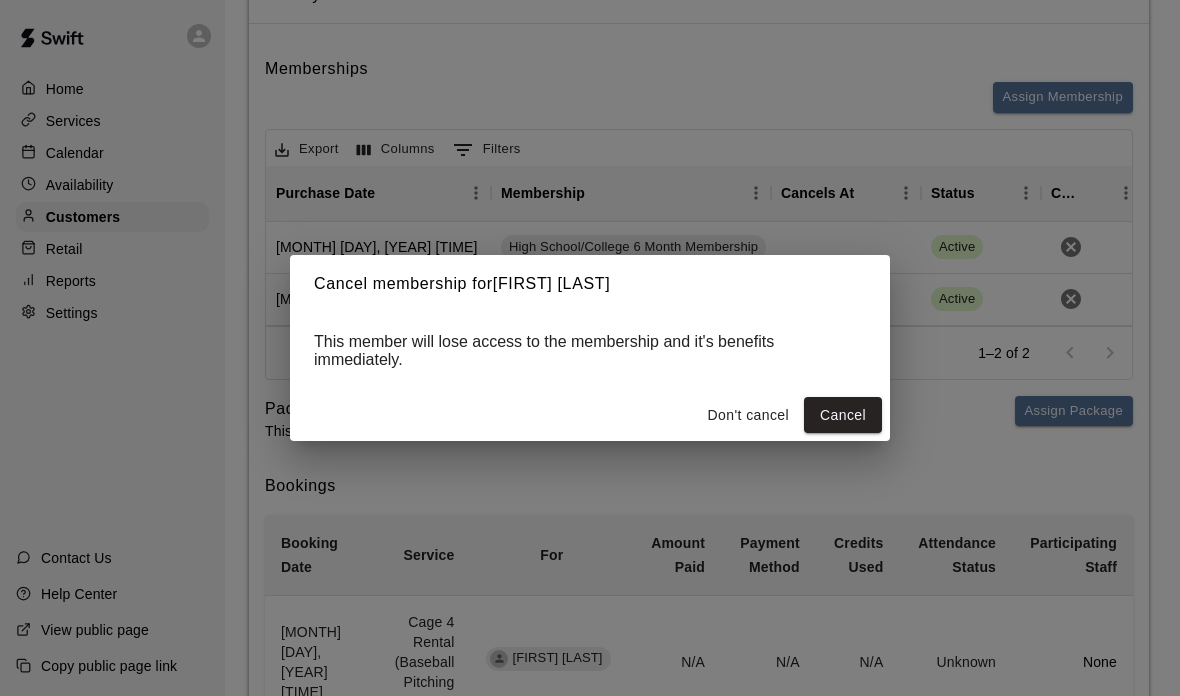click on "Don't cancel" at bounding box center [748, 415] 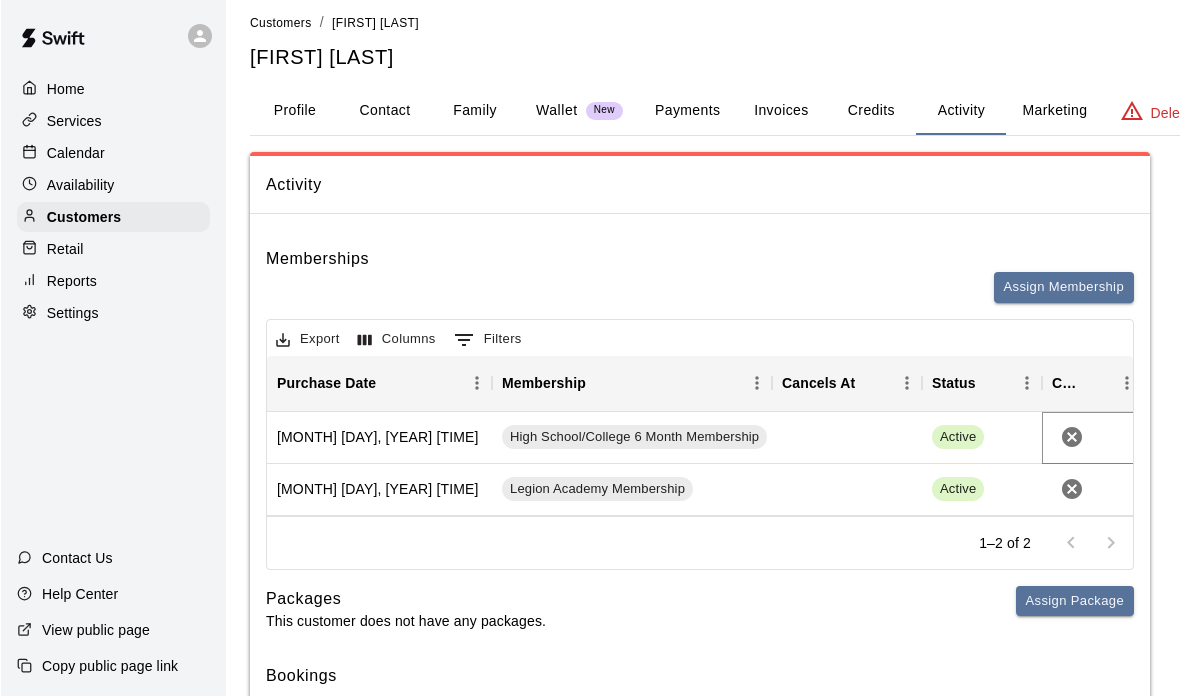 scroll, scrollTop: 0, scrollLeft: 0, axis: both 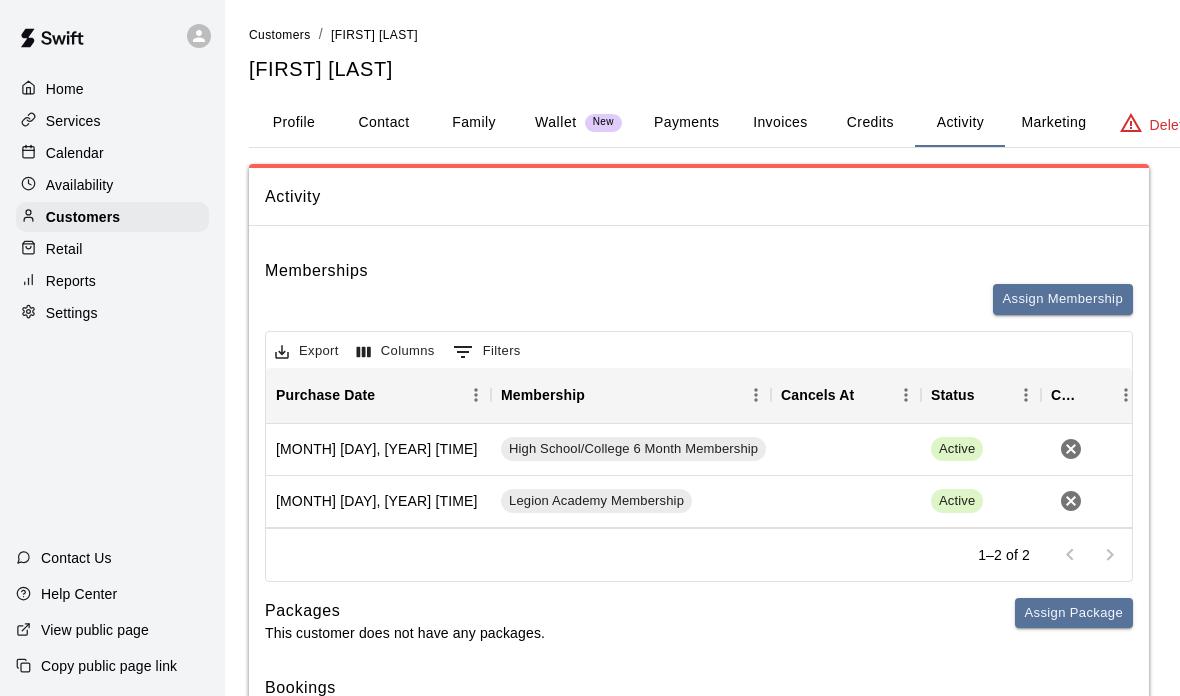 click on "Invoices" at bounding box center [780, 123] 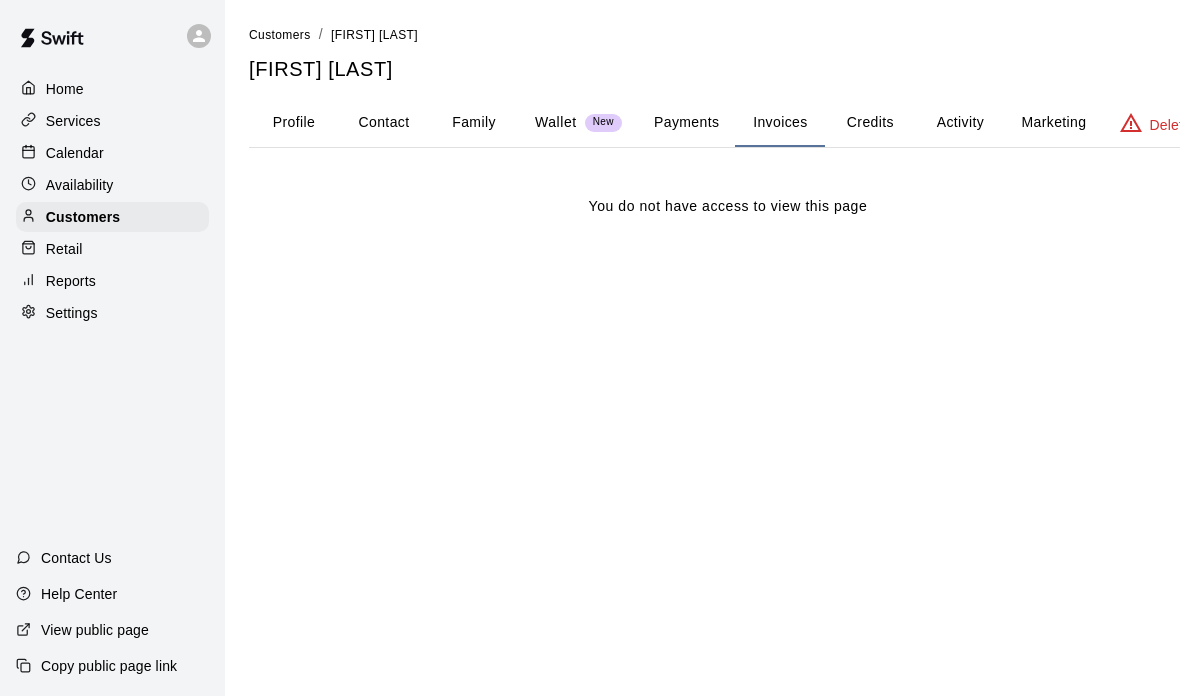 click on "Credits" at bounding box center [870, 123] 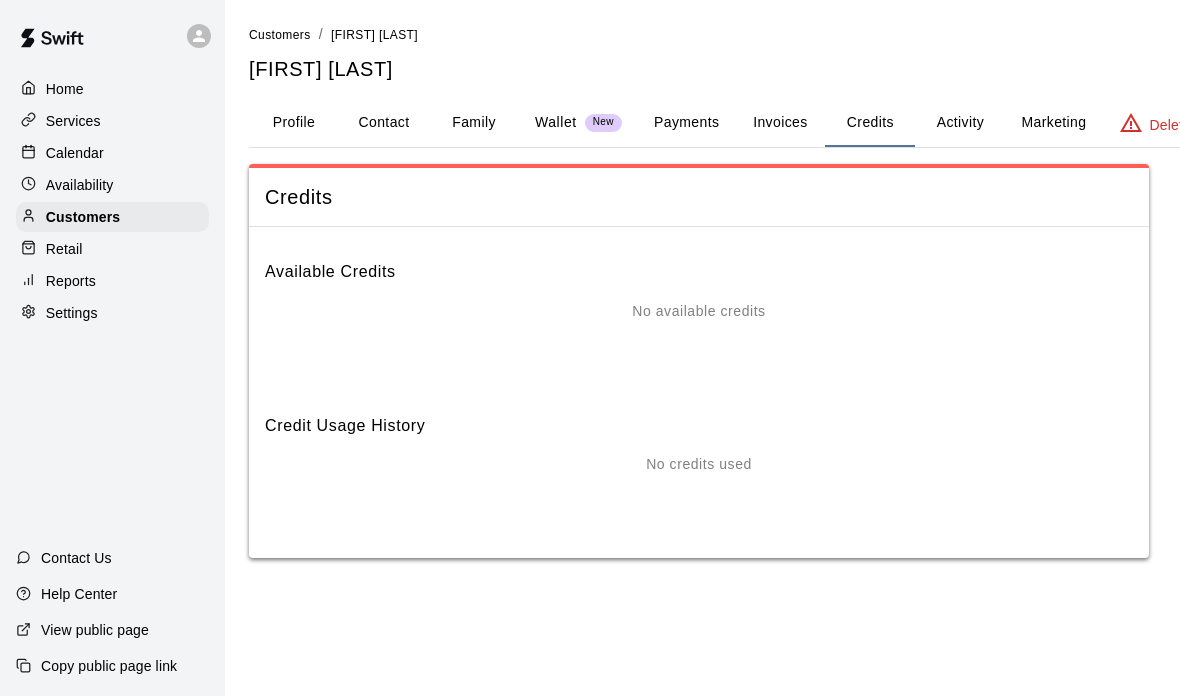click on "Activity" at bounding box center [960, 123] 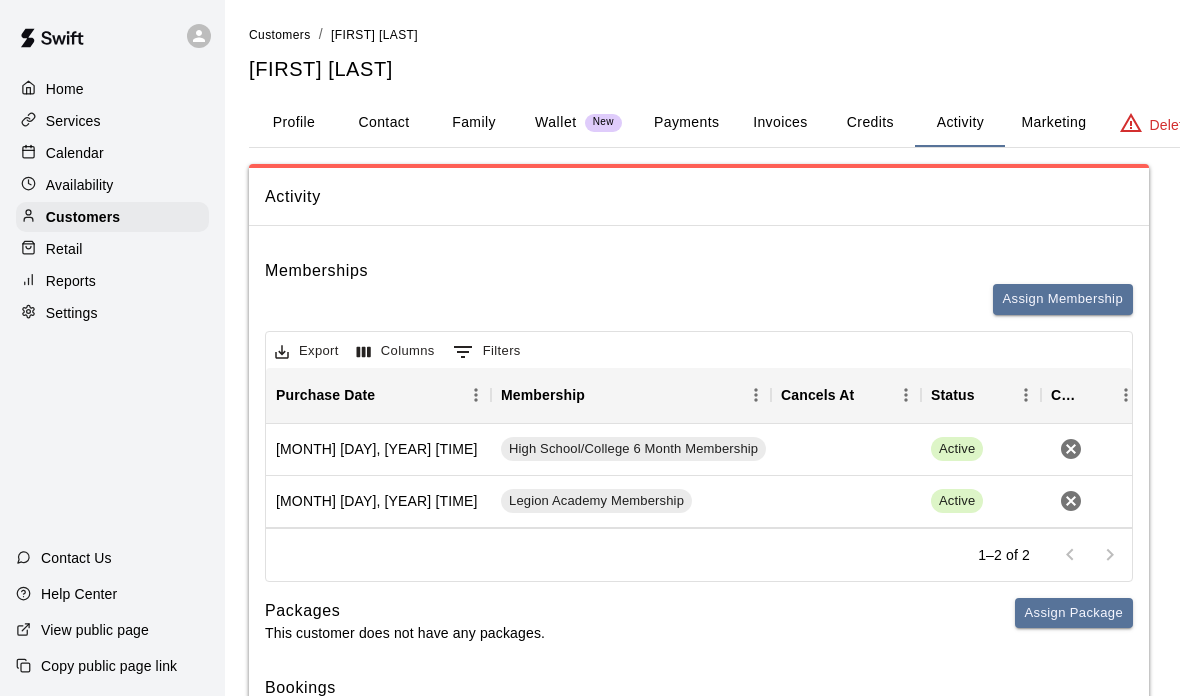 click on "Payments" at bounding box center [686, 123] 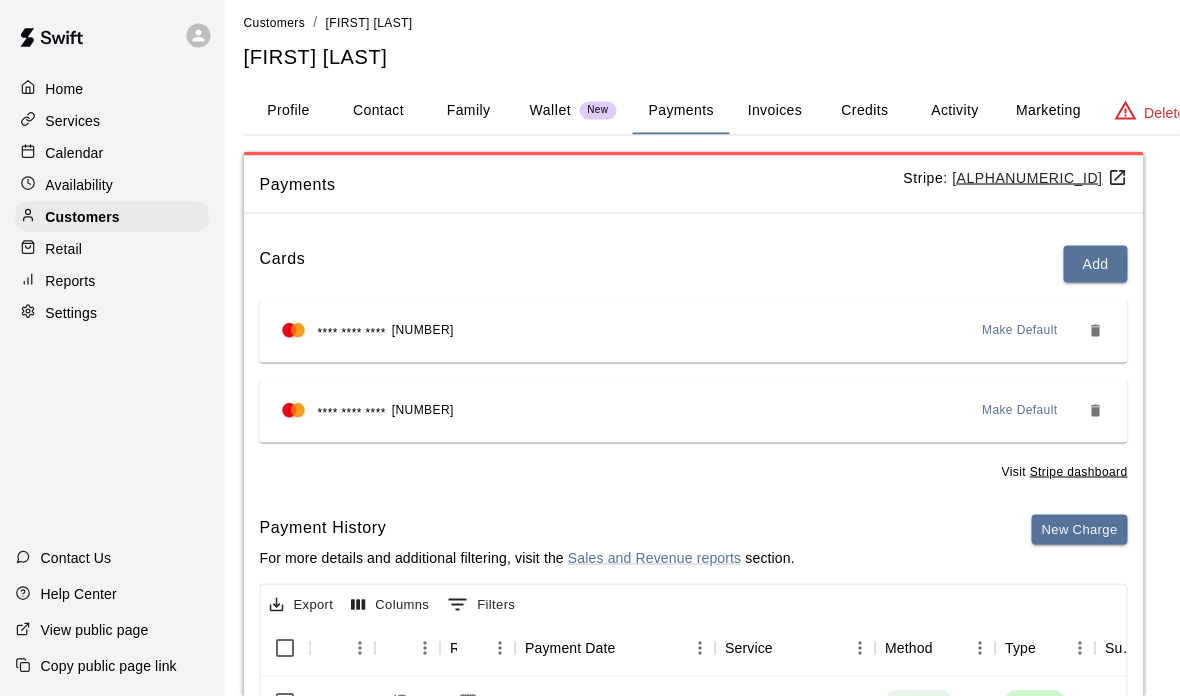 scroll, scrollTop: 8, scrollLeft: 5, axis: both 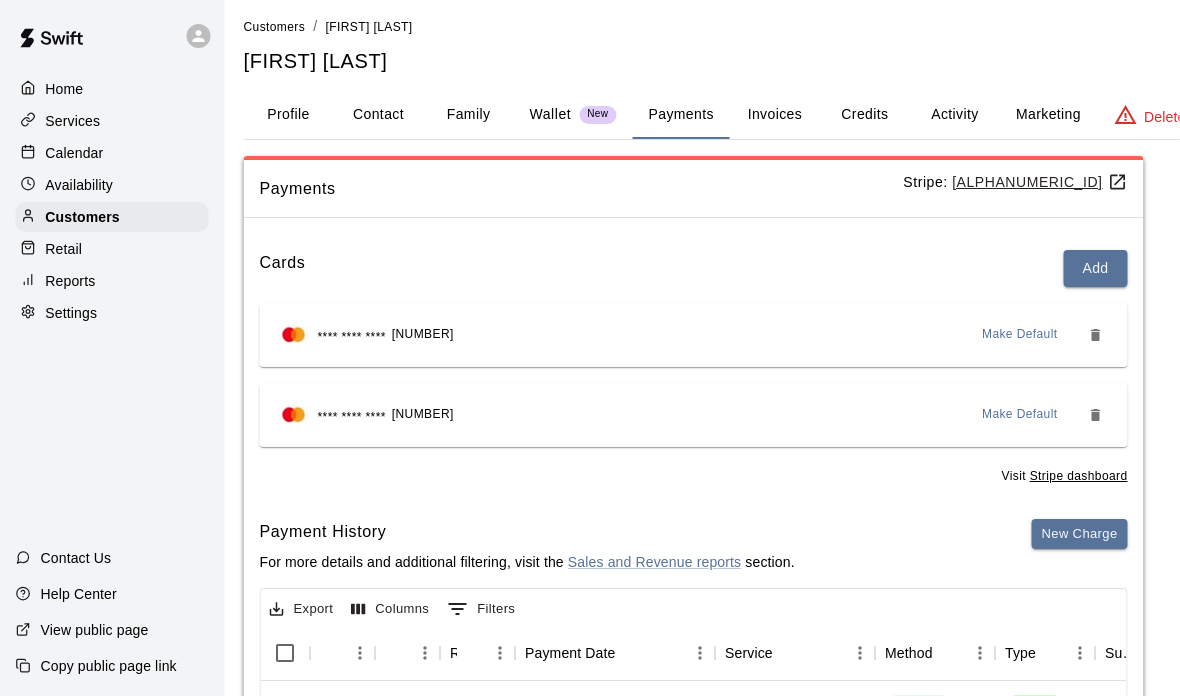 click on "Invoices" at bounding box center [775, 115] 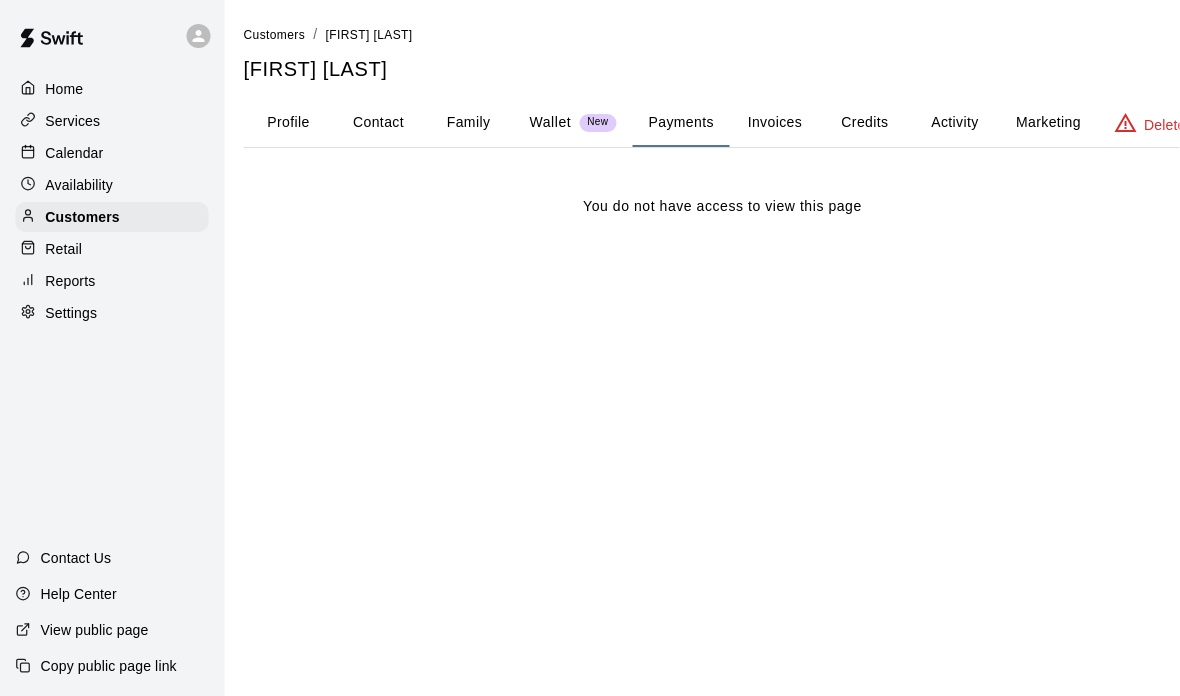 scroll, scrollTop: 0, scrollLeft: 6, axis: horizontal 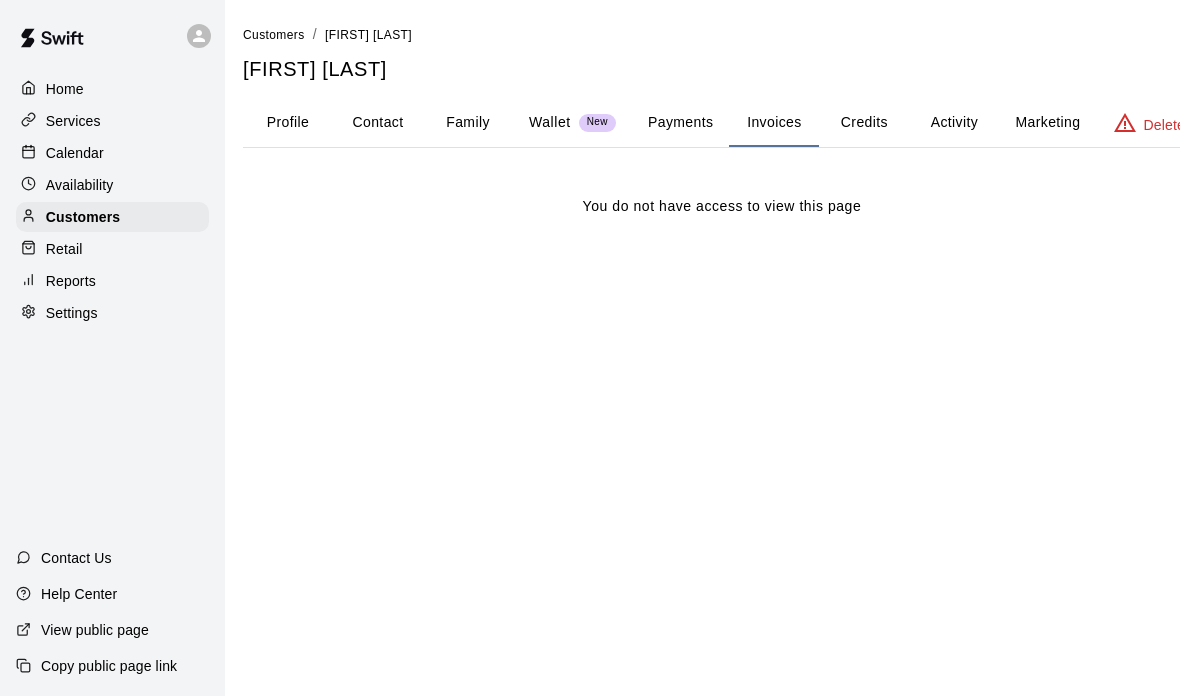 click on "Activity" at bounding box center [954, 123] 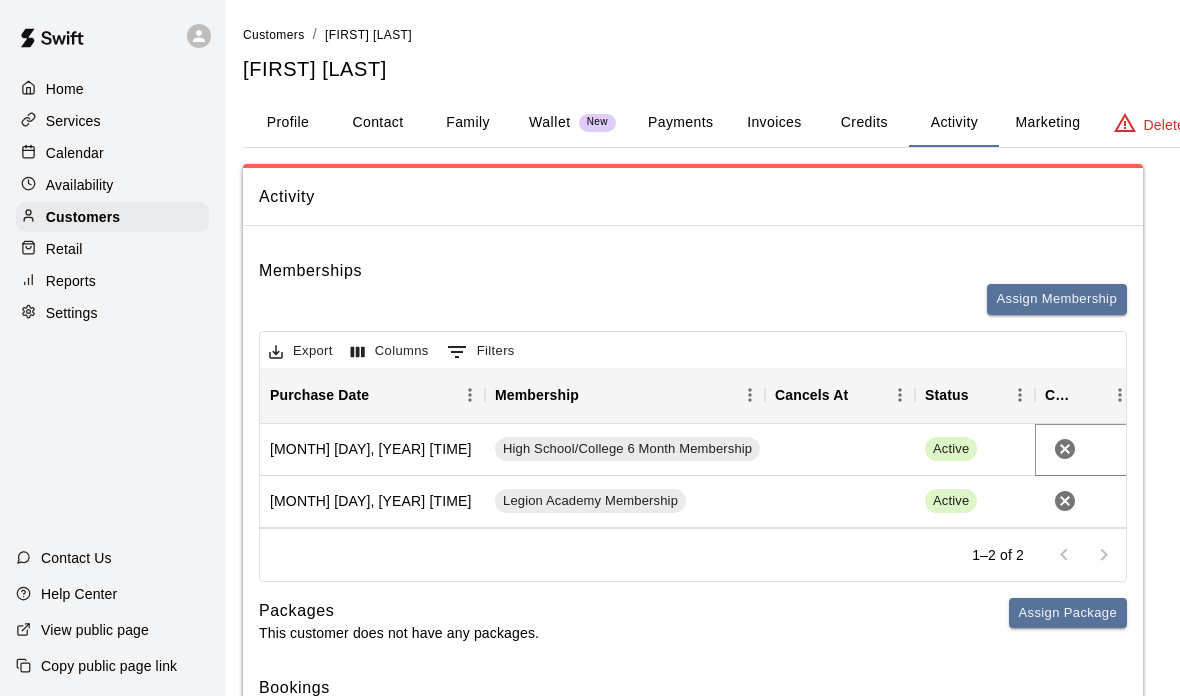 click 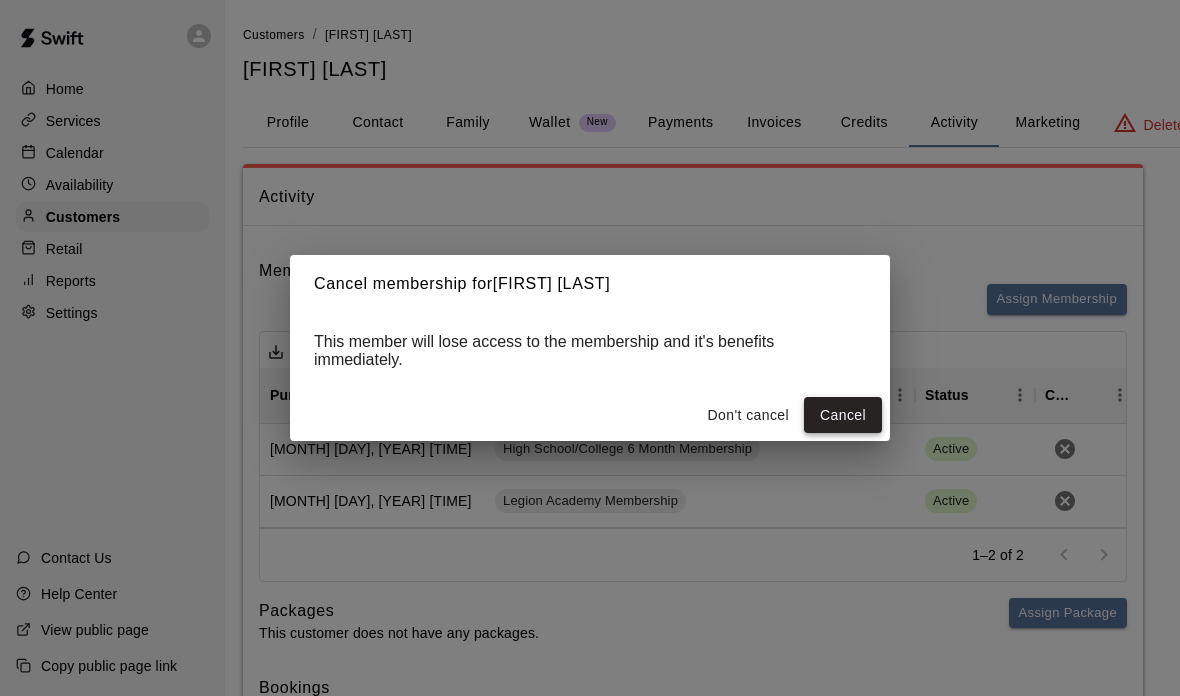 click on "Cancel" at bounding box center (843, 415) 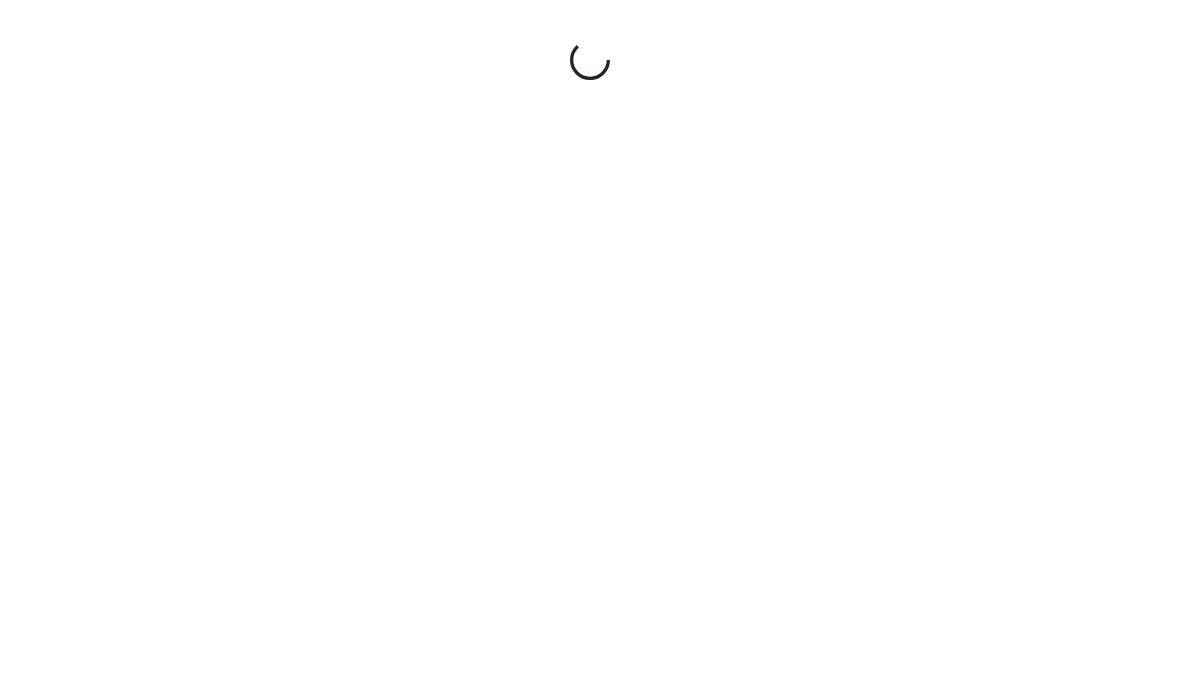 scroll, scrollTop: 0, scrollLeft: 0, axis: both 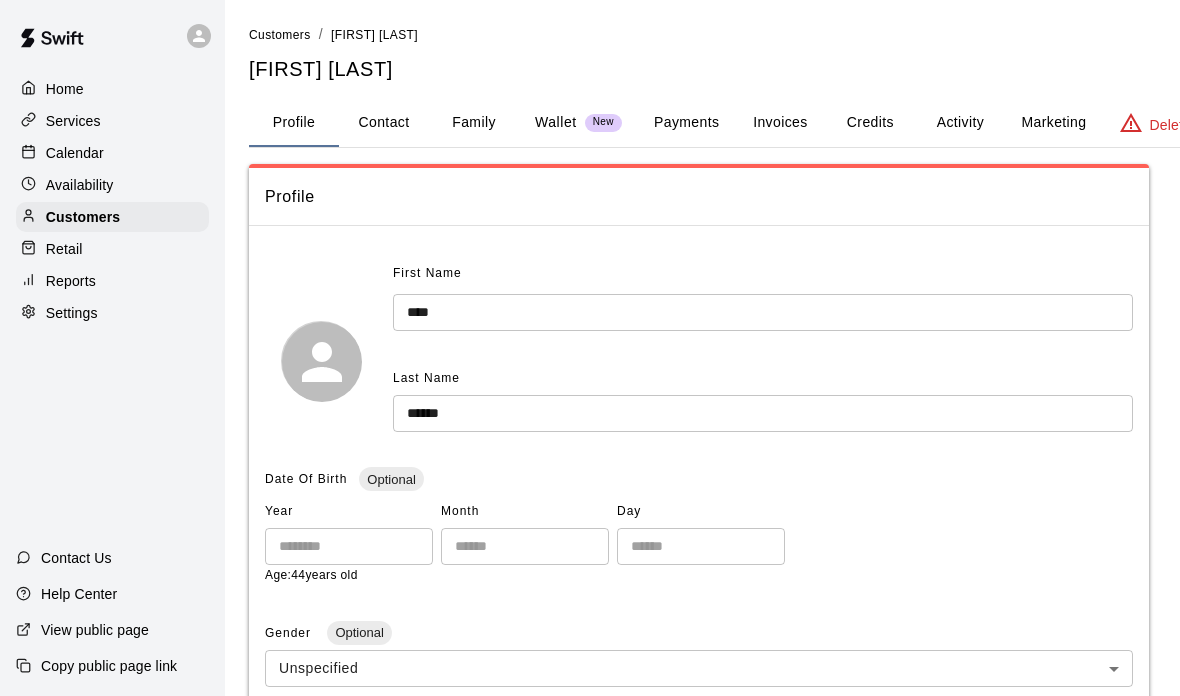 click on "Credits" at bounding box center (870, 123) 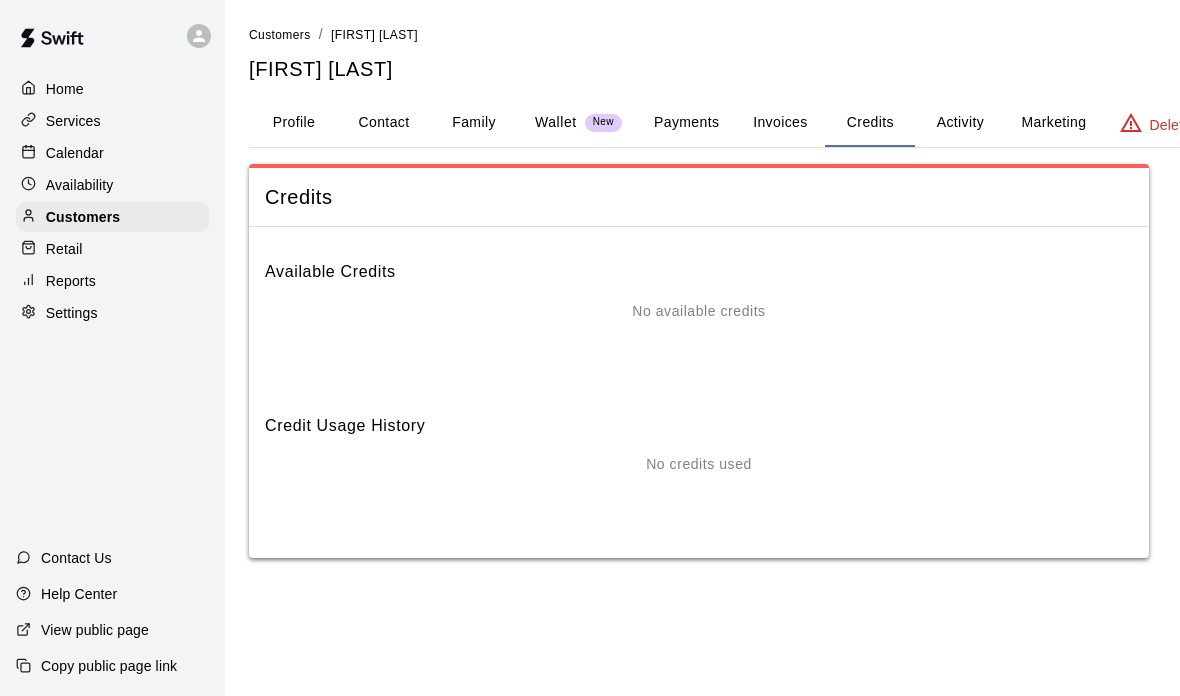 click on "Activity" at bounding box center [960, 123] 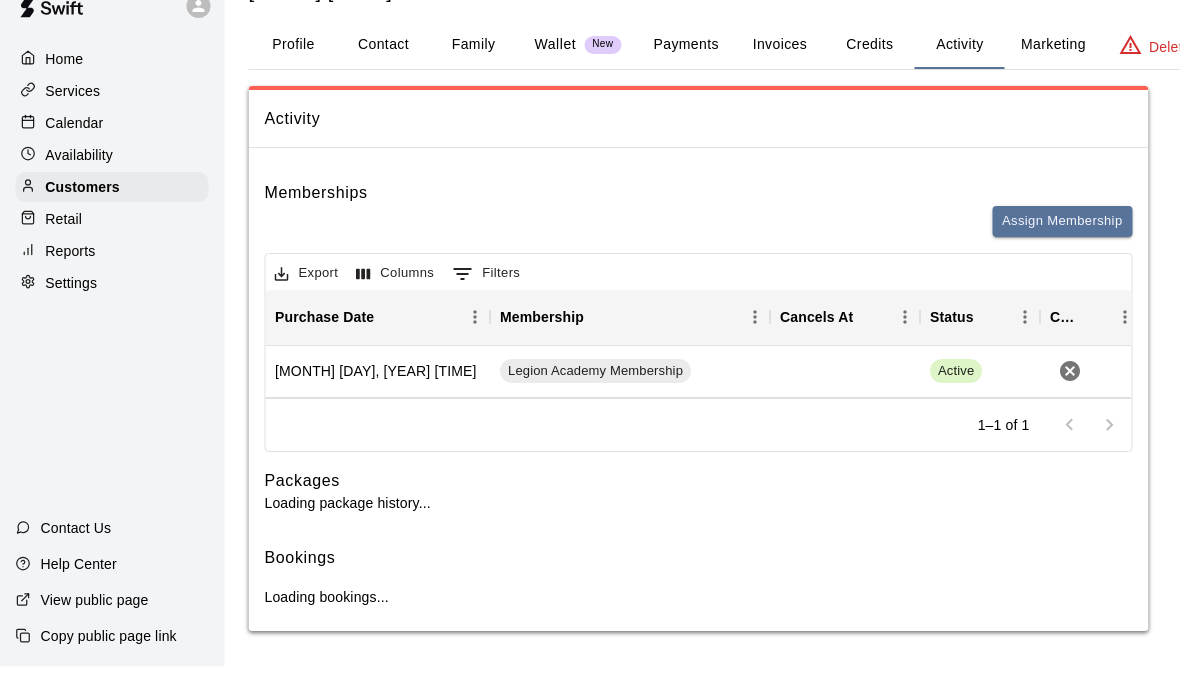 scroll, scrollTop: 48, scrollLeft: 0, axis: vertical 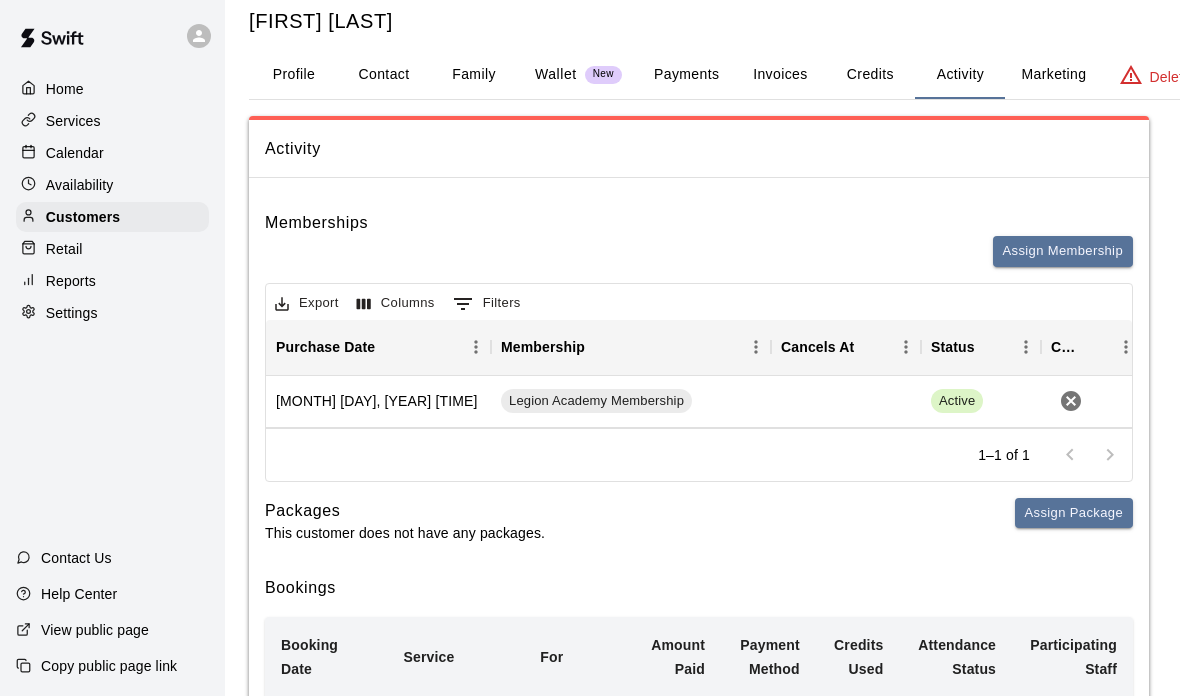 type 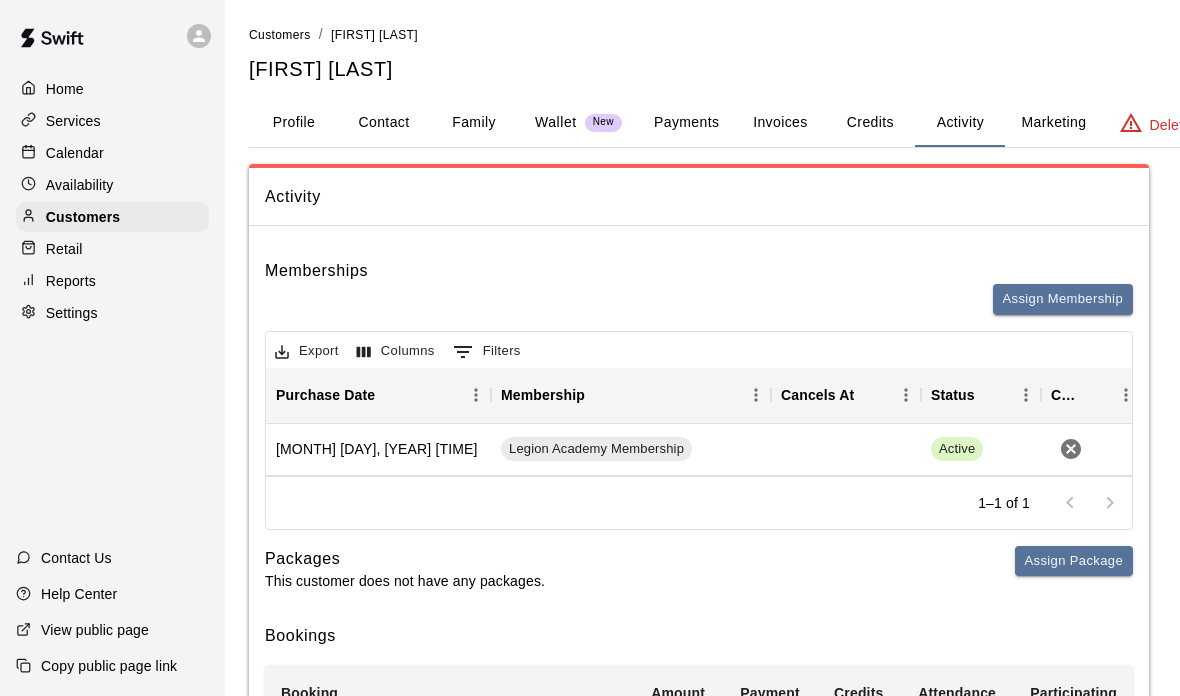 click on "Activity Memberships Assign Membership Export Columns 0 Filters Purchase Date Membership Cancels At Status Cancel [MONTH] [DAY], [YEAR] [TIME] Legion Academy Membership Active 1–1 of 1 Packages This customer does not have any packages. Assign Package Bookings Booking Date   Service For Amount Paid Payment Method Credits Used Attendance Status Participating Staff [MONTH] [DAY], [YEAR] [TIME] Cage 4 Rental (Baseball Pitching Machine) [FIRST] [LAST] N/A N/A N/A Unknown None [MONTH] [DAY], [YEAR] [TIME] Cage 4 Rental (Baseball Pitching Machine) [FIRST] [LAST] N/A N/A N/A Unknown None [MONTH] [DAY], [YEAR] [TIME] Cage 4 Rental (Baseball Pitching Machine) [FIRST] [LAST] N/A N/A N/A Unknown None [MONTH] [DAY], [YEAR] [TIME] Cage 4 Rental (Baseball Pitching Machine) [FIRST] [LAST] N/A N/A N/A Unknown None Rows per page: 10 ** 1–4 of 4" at bounding box center [728, 758] 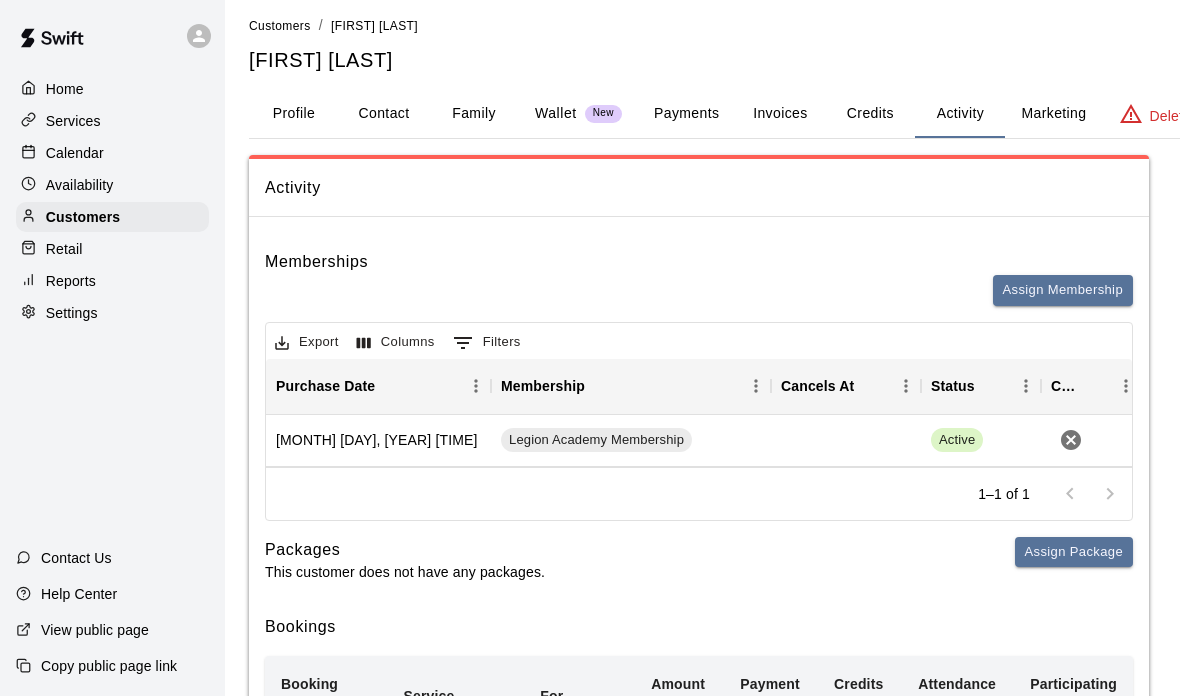 scroll, scrollTop: 0, scrollLeft: 0, axis: both 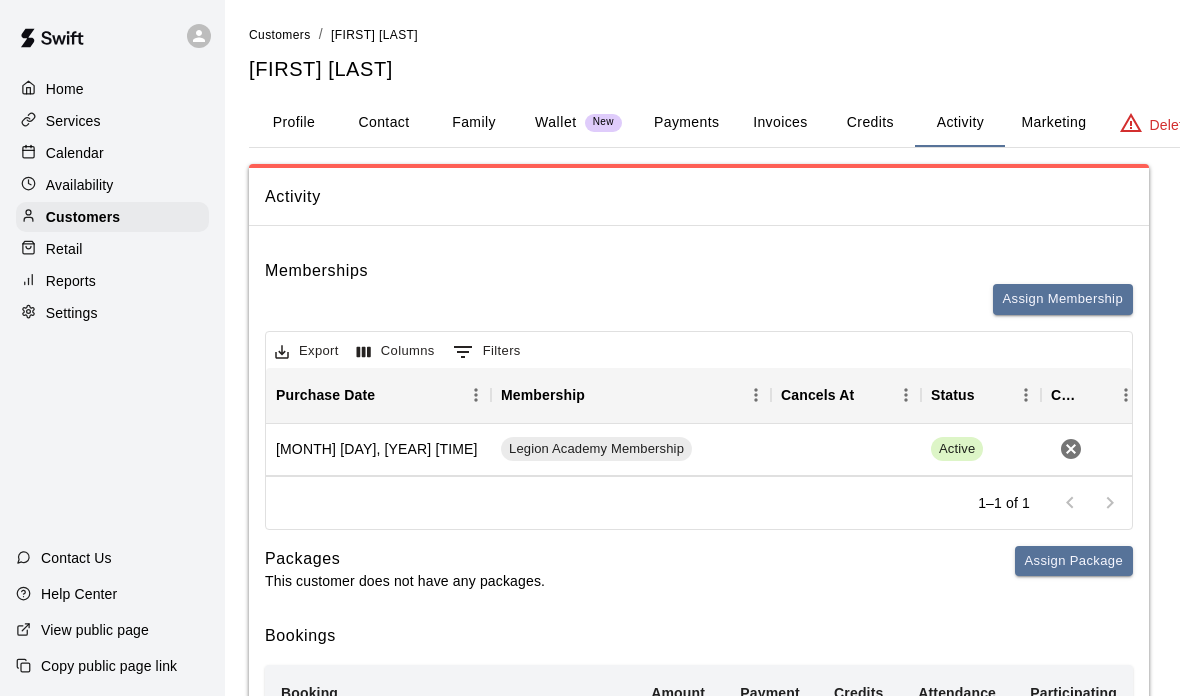 click on "Calendar" at bounding box center (75, 153) 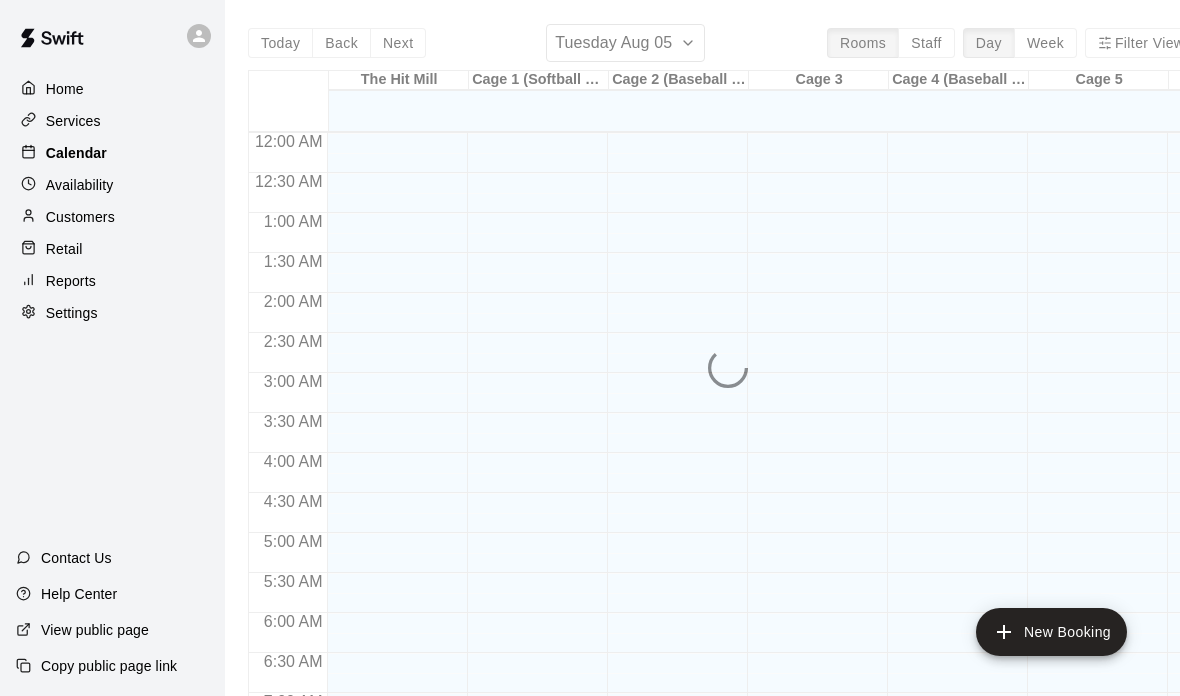 scroll, scrollTop: 1121, scrollLeft: 0, axis: vertical 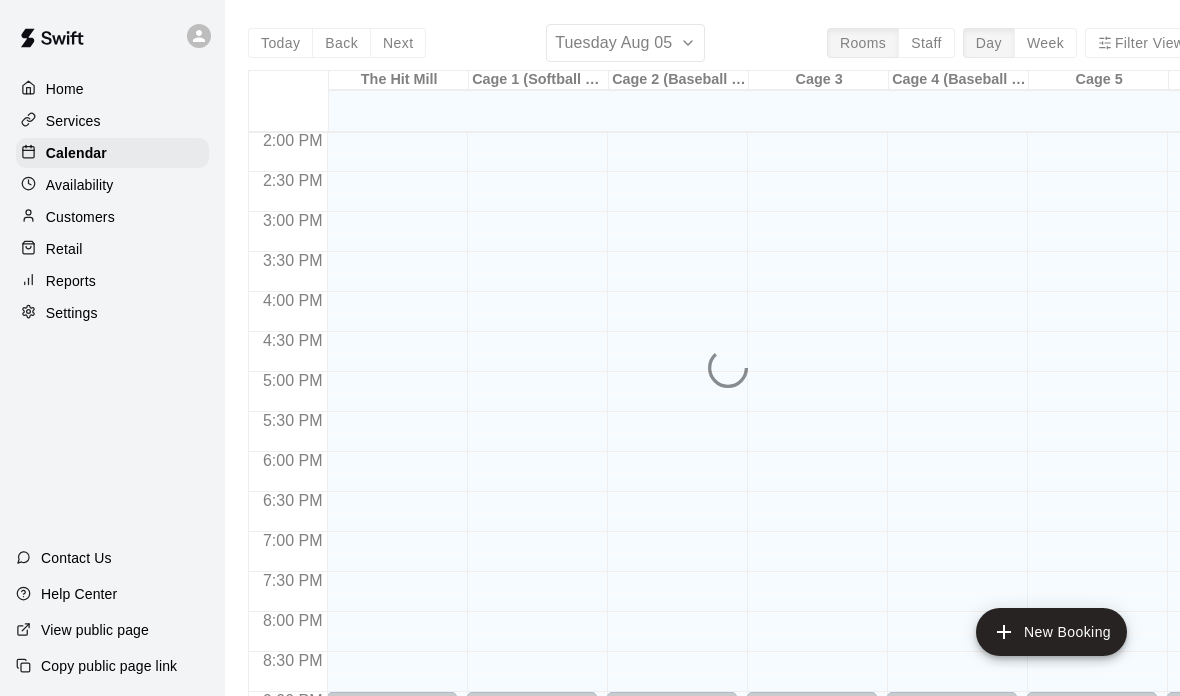 click on "Retail" at bounding box center (112, 249) 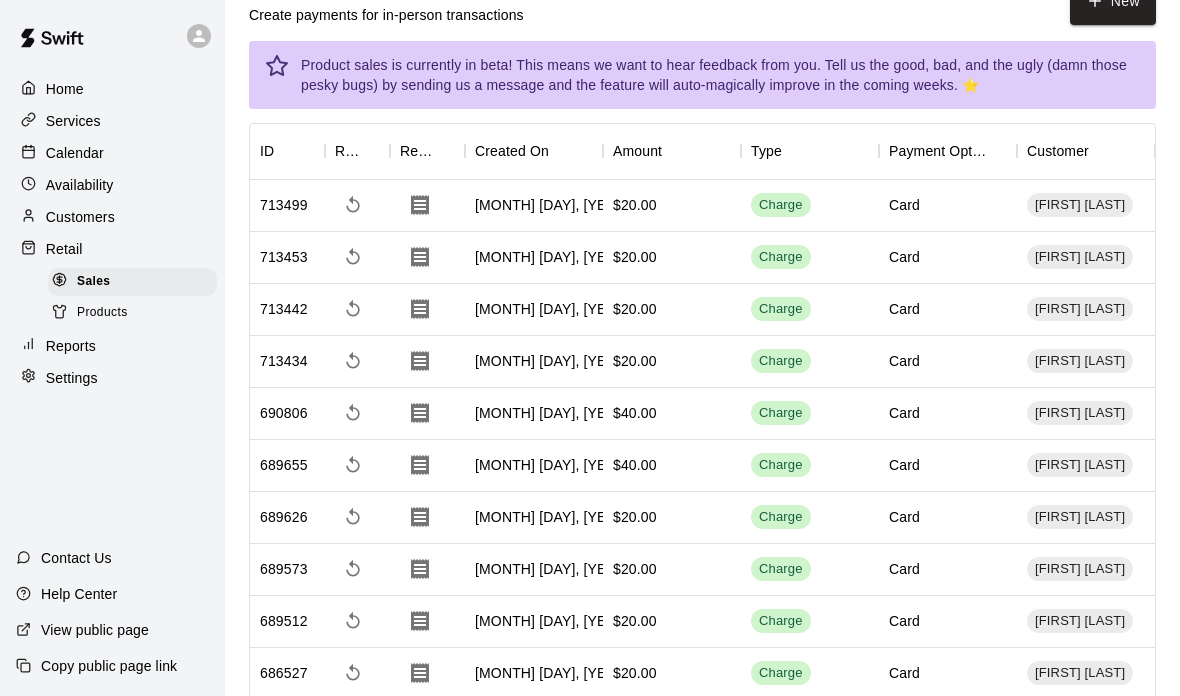 scroll, scrollTop: 0, scrollLeft: 0, axis: both 